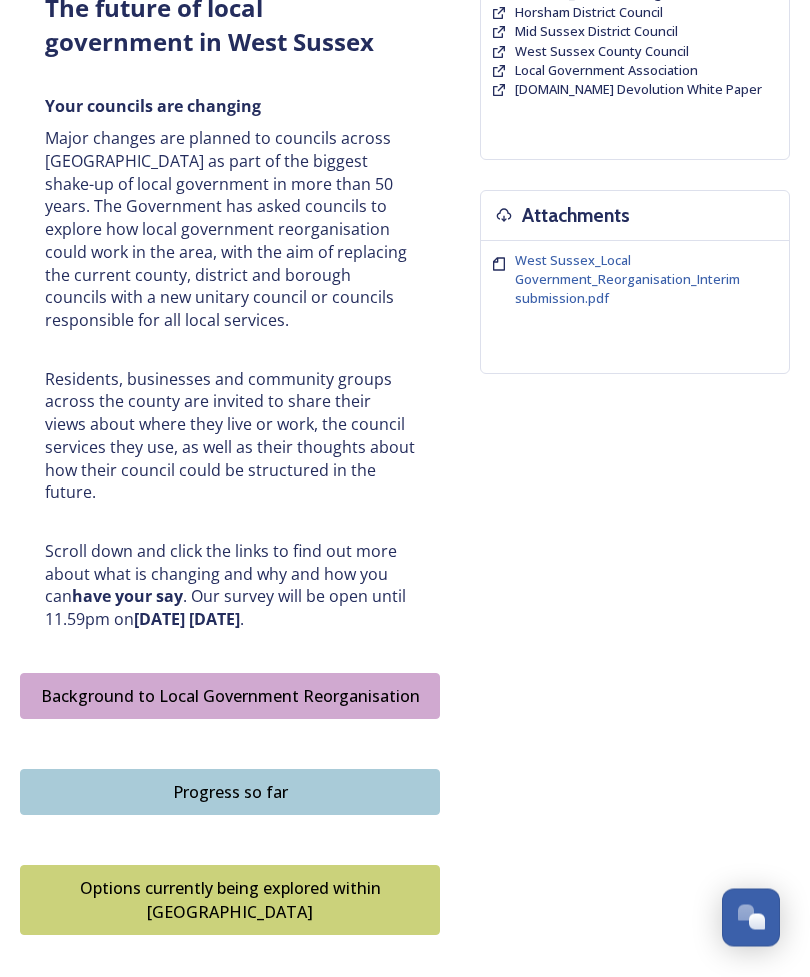 scroll, scrollTop: 619, scrollLeft: 0, axis: vertical 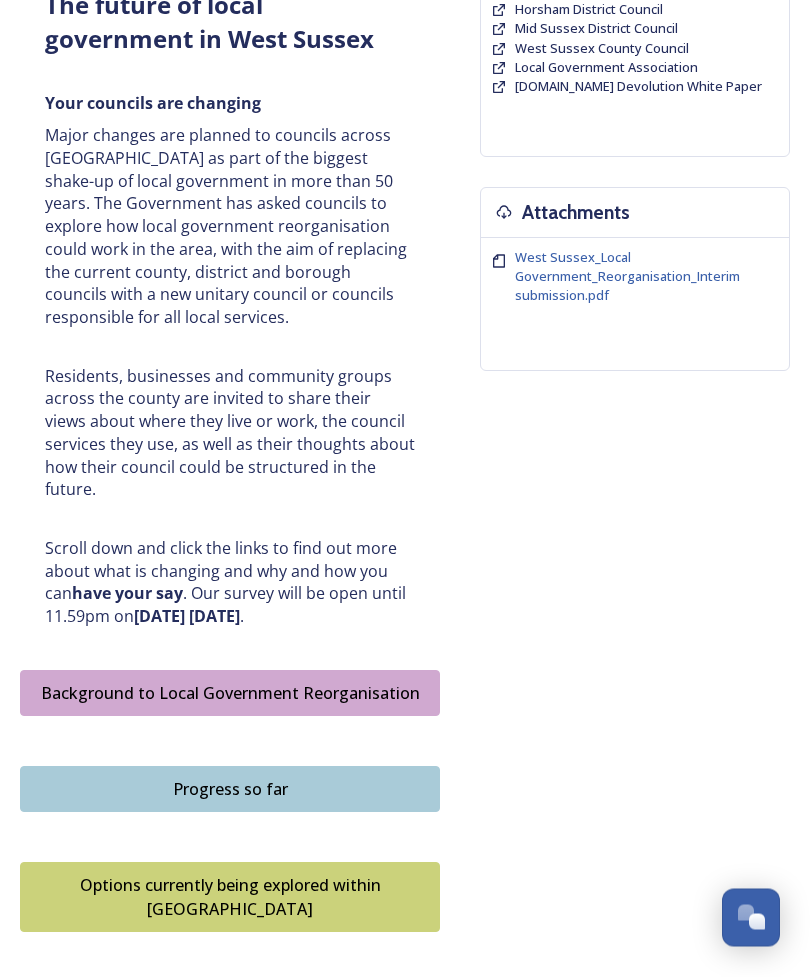 click on "Background to Local Government Reorganisation" at bounding box center (230, 694) 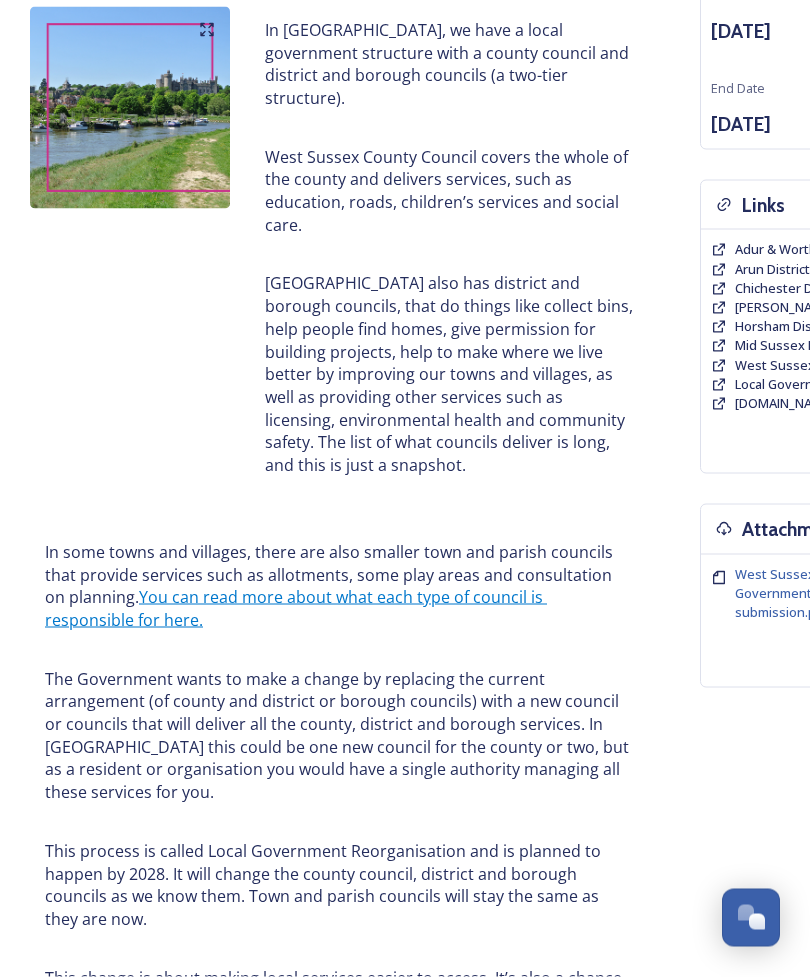 scroll, scrollTop: 305, scrollLeft: 0, axis: vertical 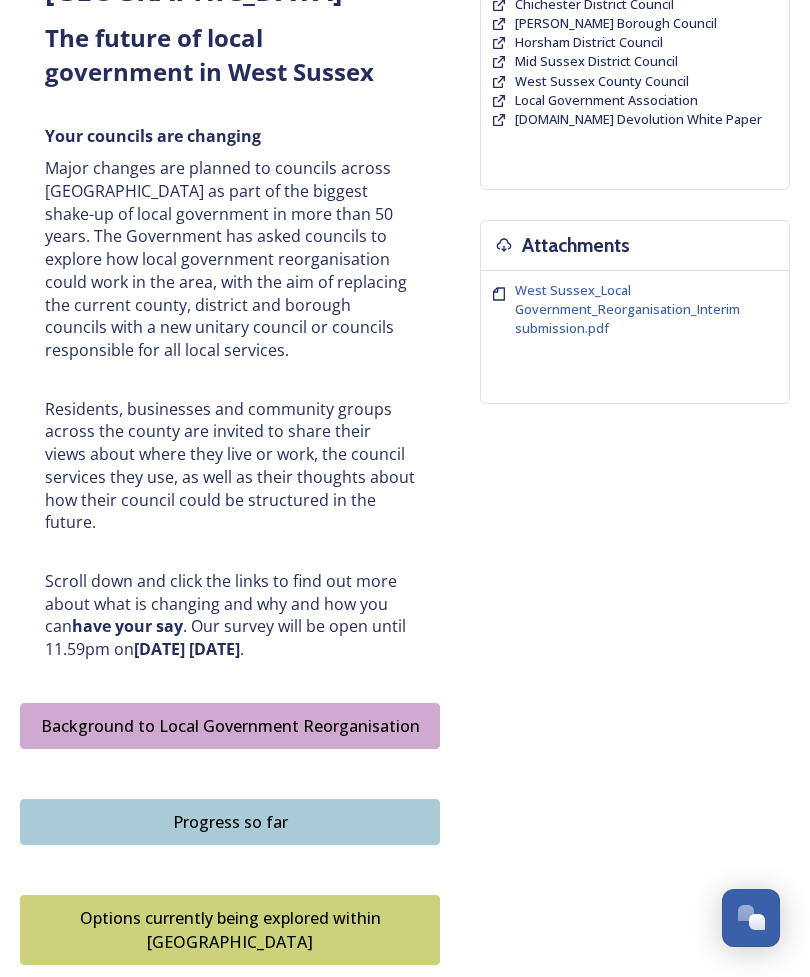 click on "Progress so far" at bounding box center (230, 822) 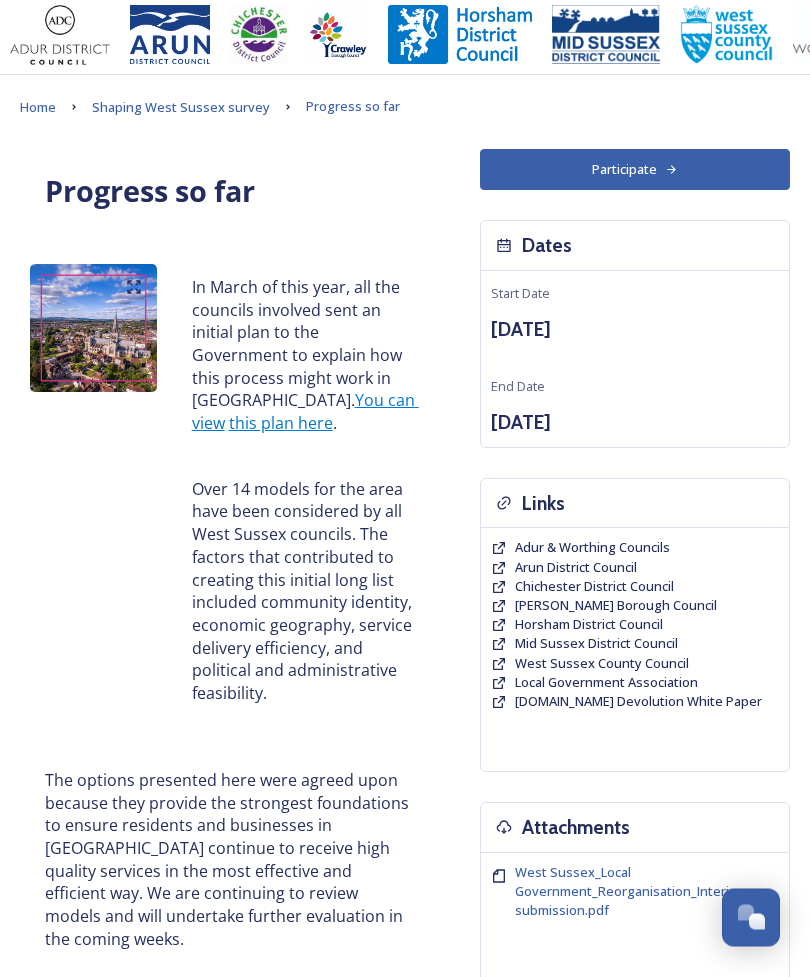 scroll, scrollTop: 0, scrollLeft: 0, axis: both 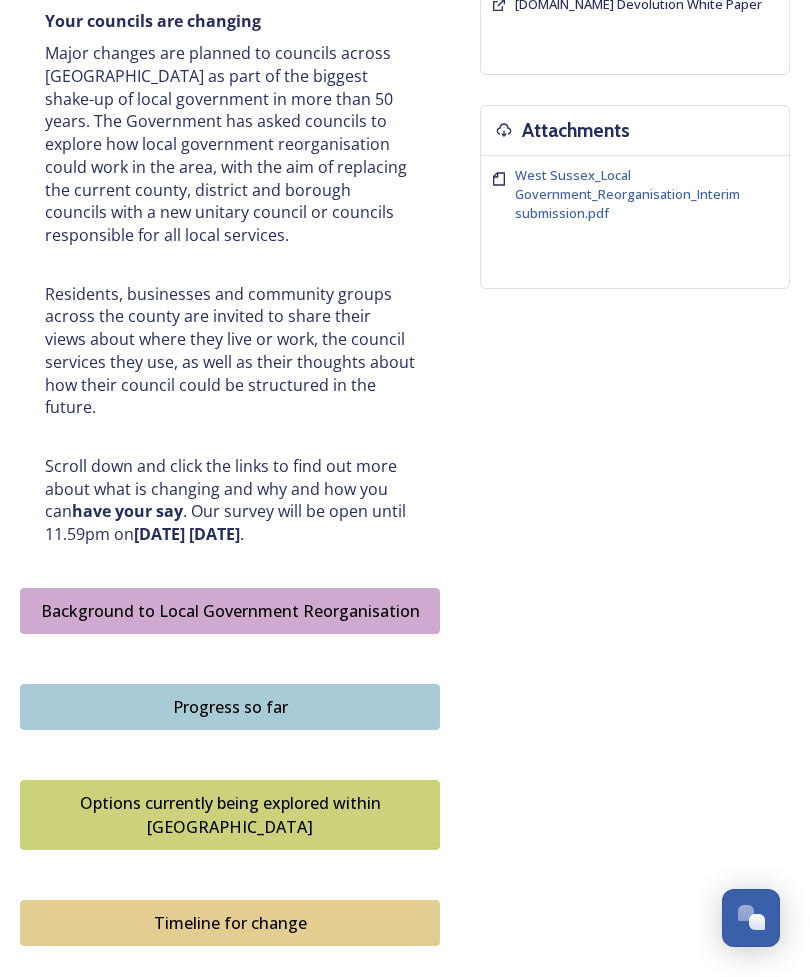 click on "Options currently being explored within West Sussex" at bounding box center (230, 815) 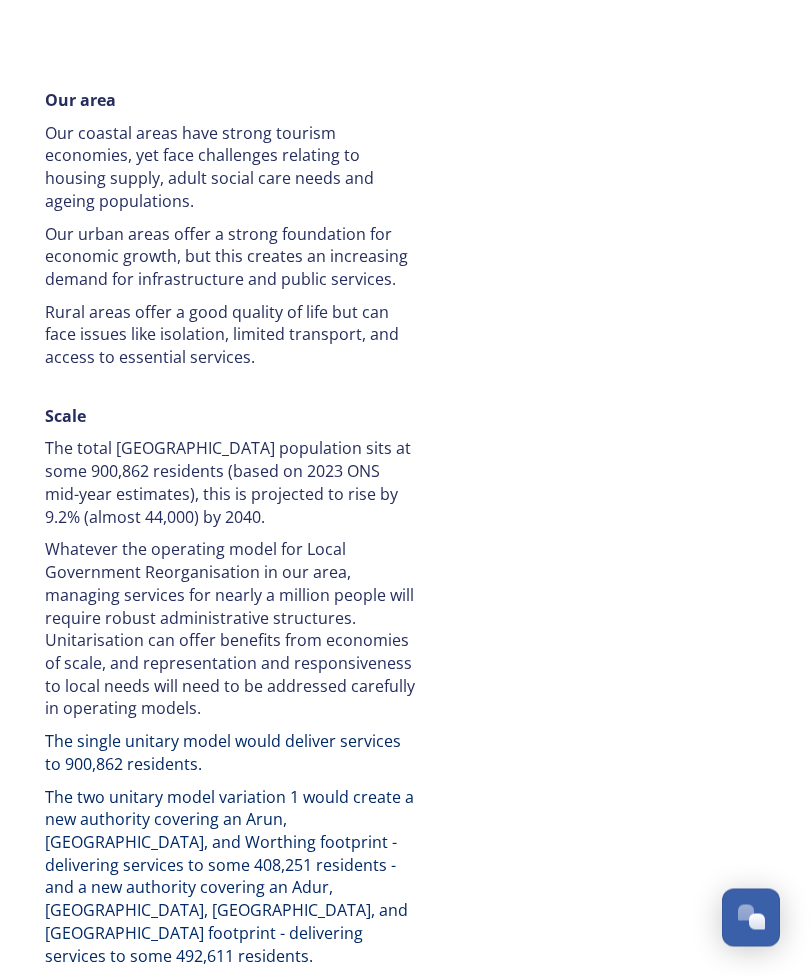 scroll, scrollTop: 2755, scrollLeft: 0, axis: vertical 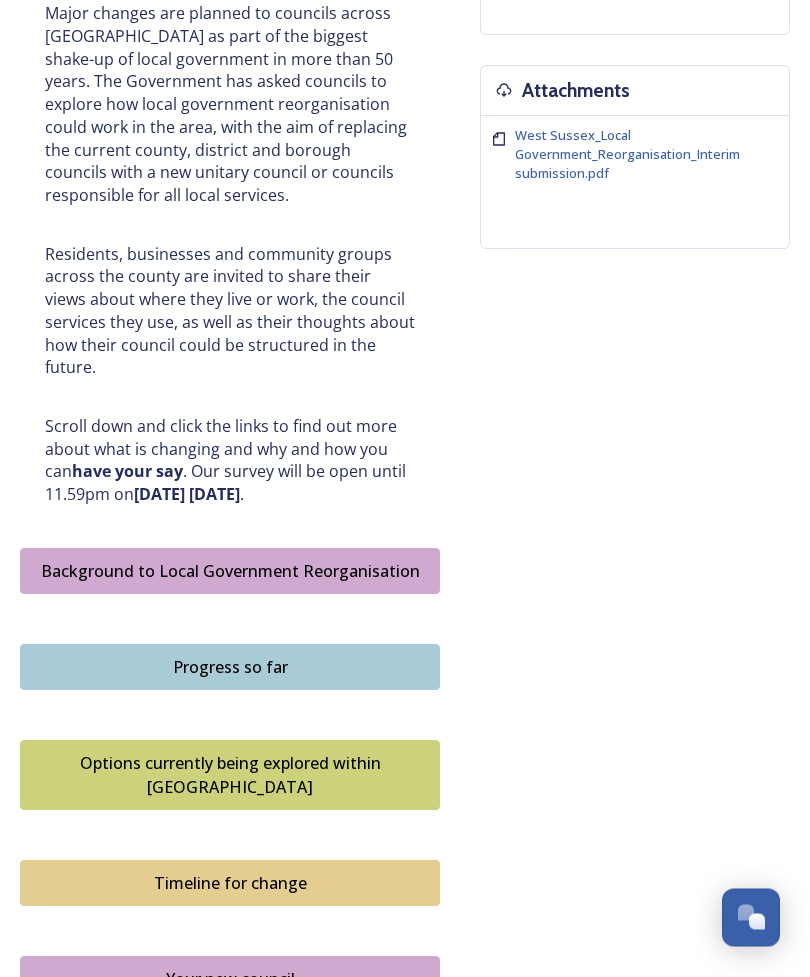 click on "Your new council" at bounding box center (230, 980) 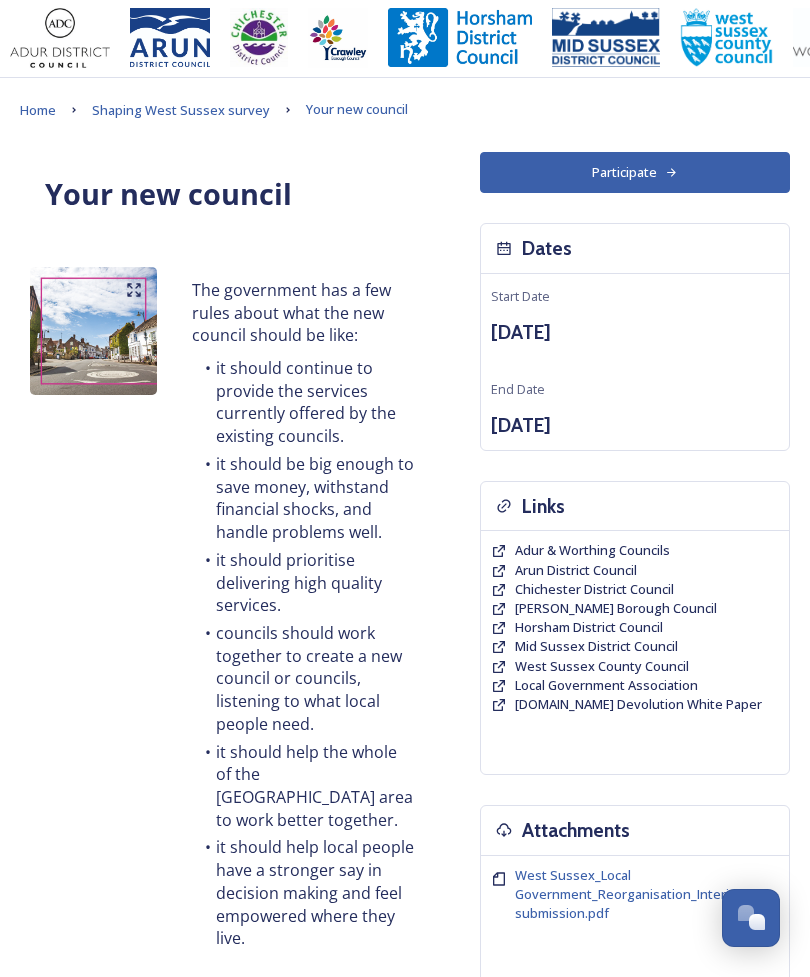 scroll, scrollTop: 0, scrollLeft: 0, axis: both 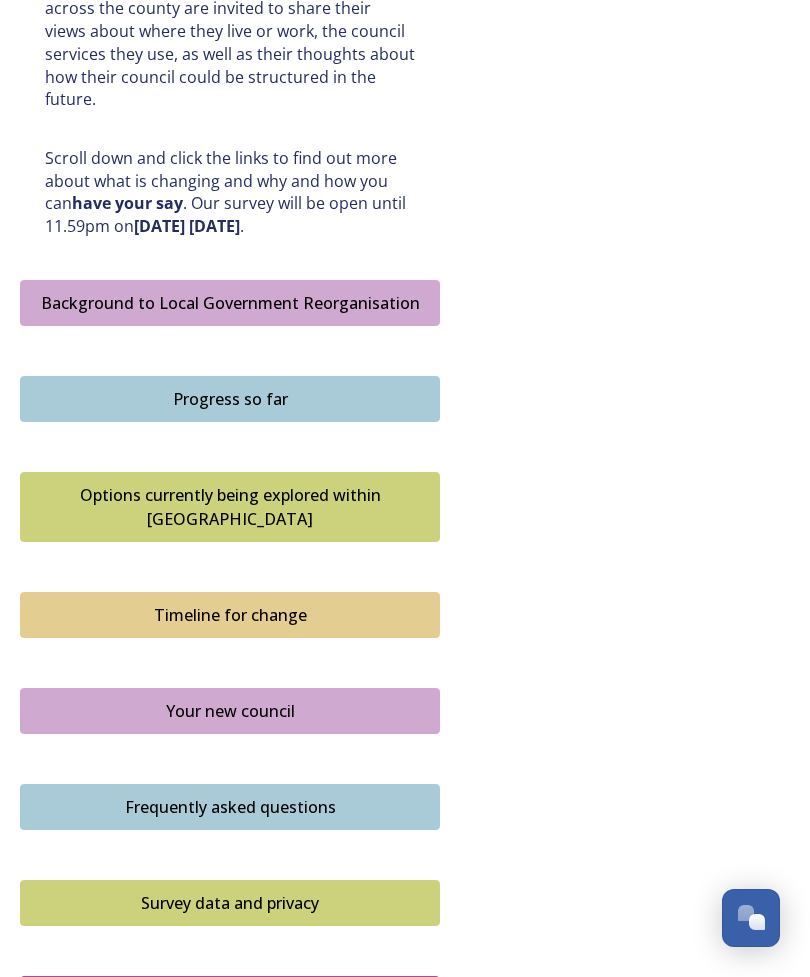 click on "Timeline for change" at bounding box center [230, 615] 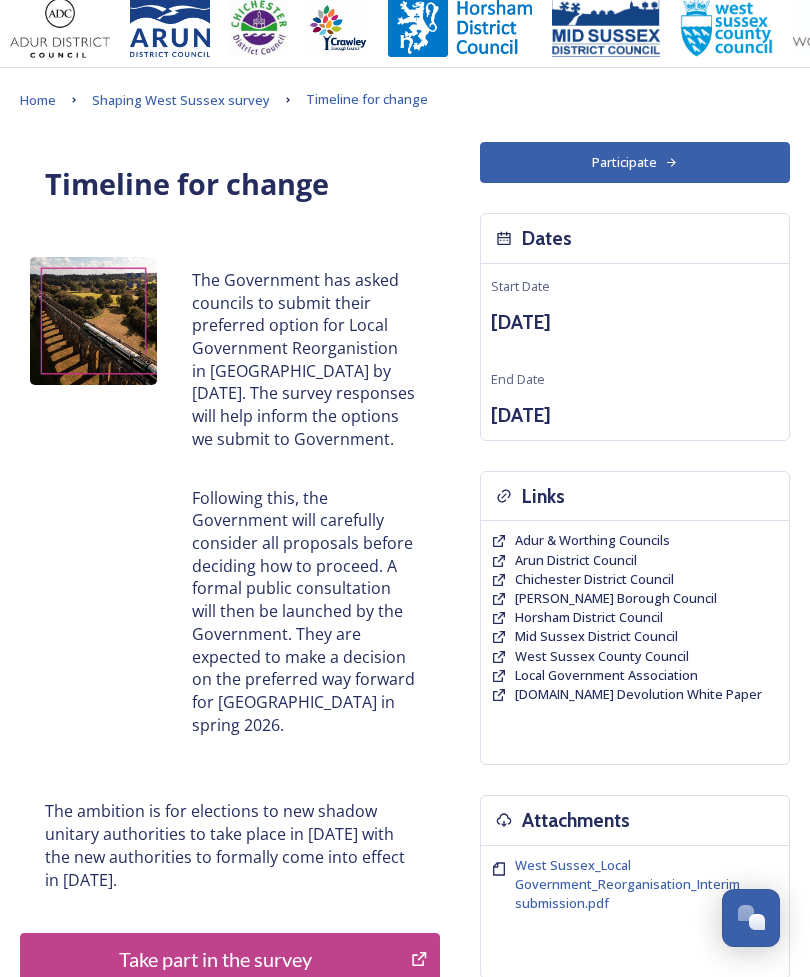 scroll, scrollTop: 0, scrollLeft: 0, axis: both 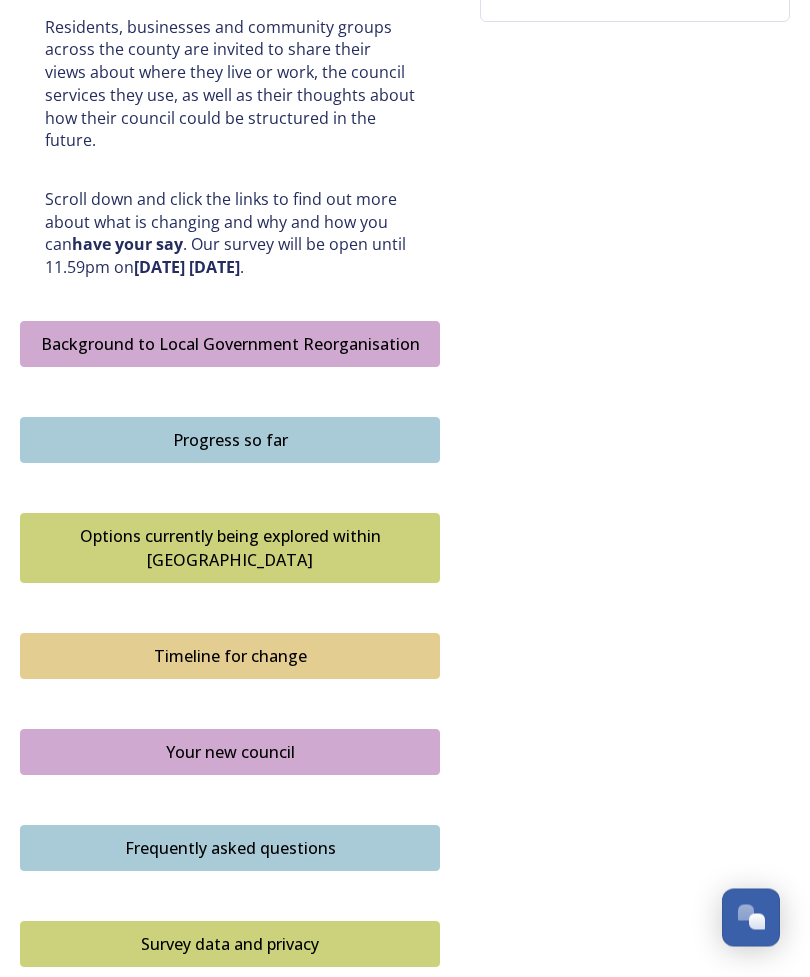 click on "Frequently asked questions" at bounding box center [230, 849] 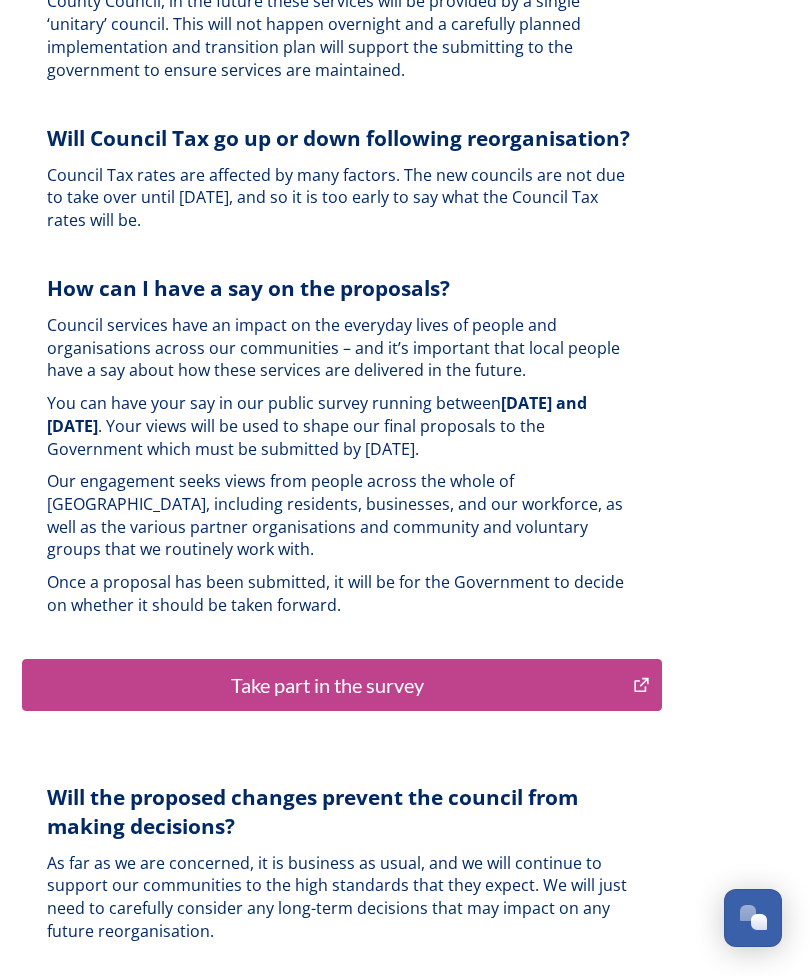 scroll, scrollTop: 5100, scrollLeft: 0, axis: vertical 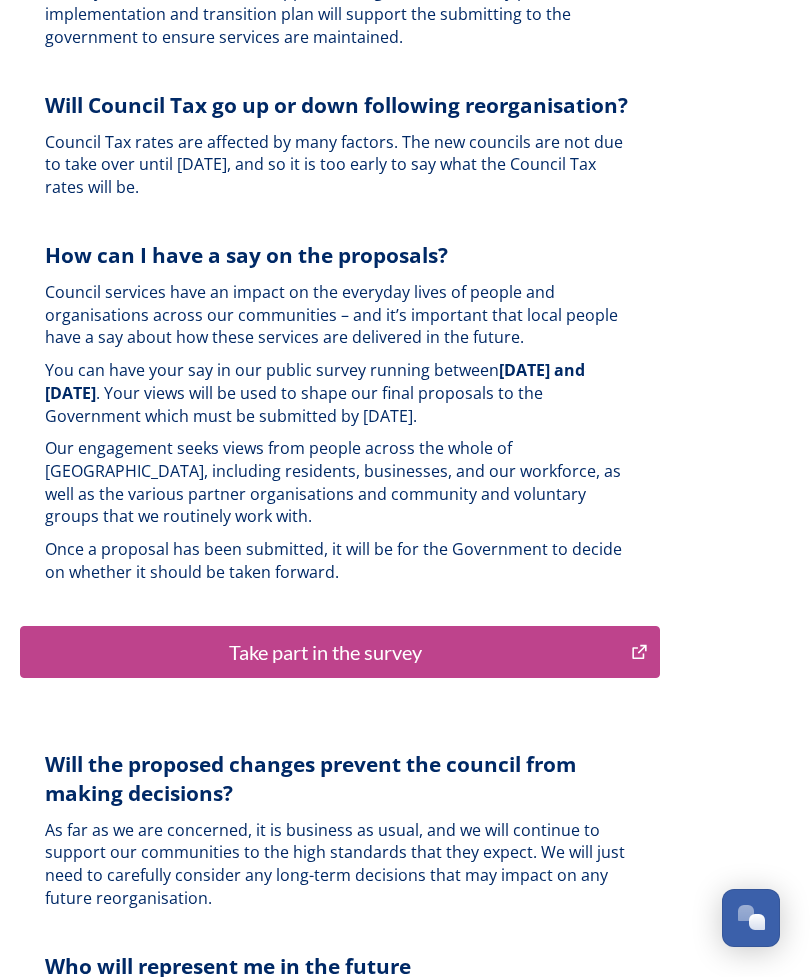 click on "Take part in the survey" at bounding box center [325, 652] 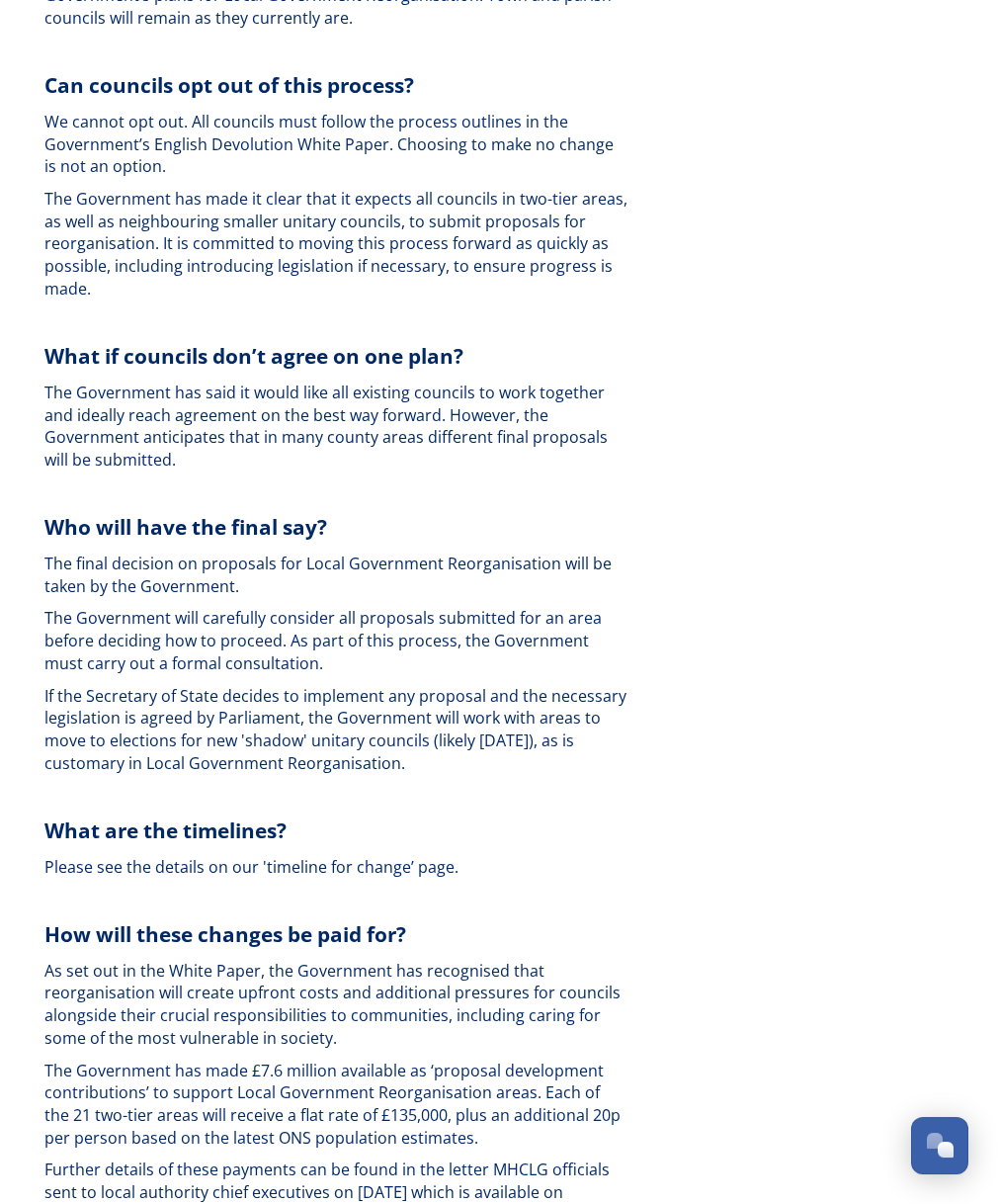 scroll, scrollTop: 3564, scrollLeft: 0, axis: vertical 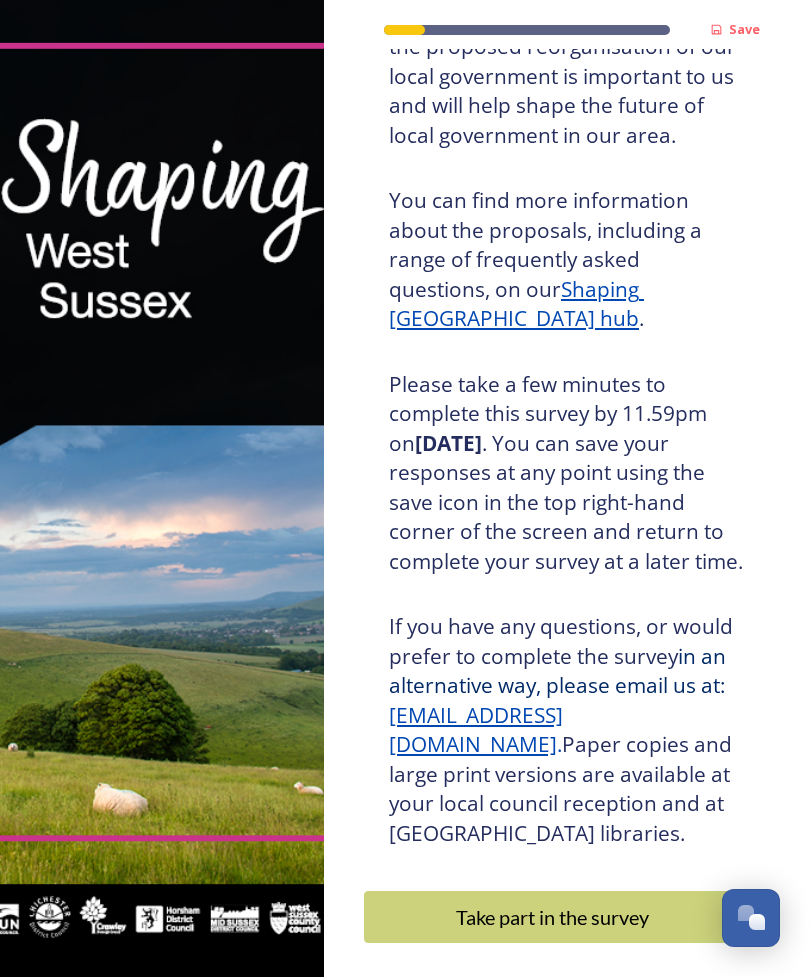 click on "Take part in the survey" at bounding box center (552, 917) 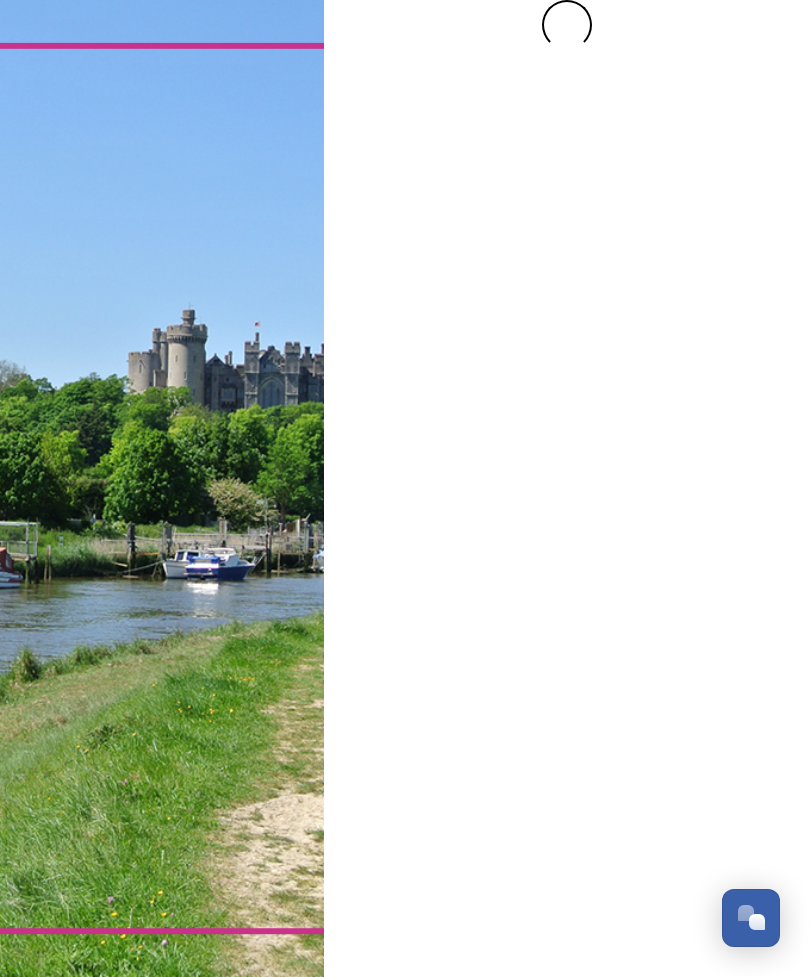 scroll, scrollTop: 0, scrollLeft: 0, axis: both 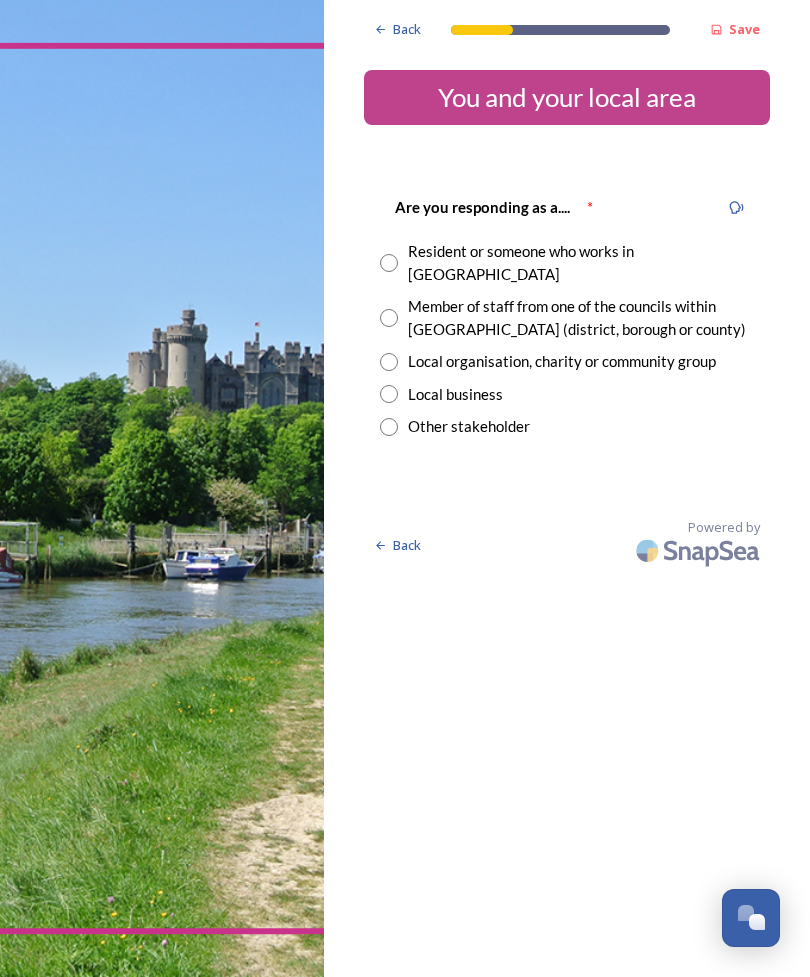 click at bounding box center [389, 263] 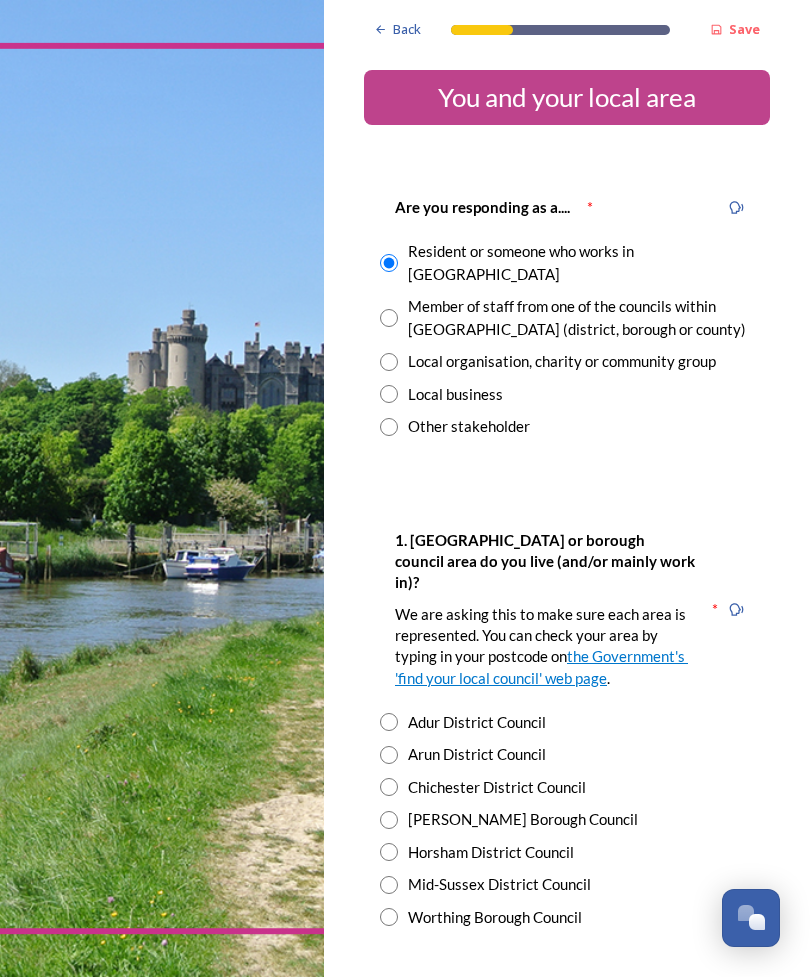 click at bounding box center [389, 917] 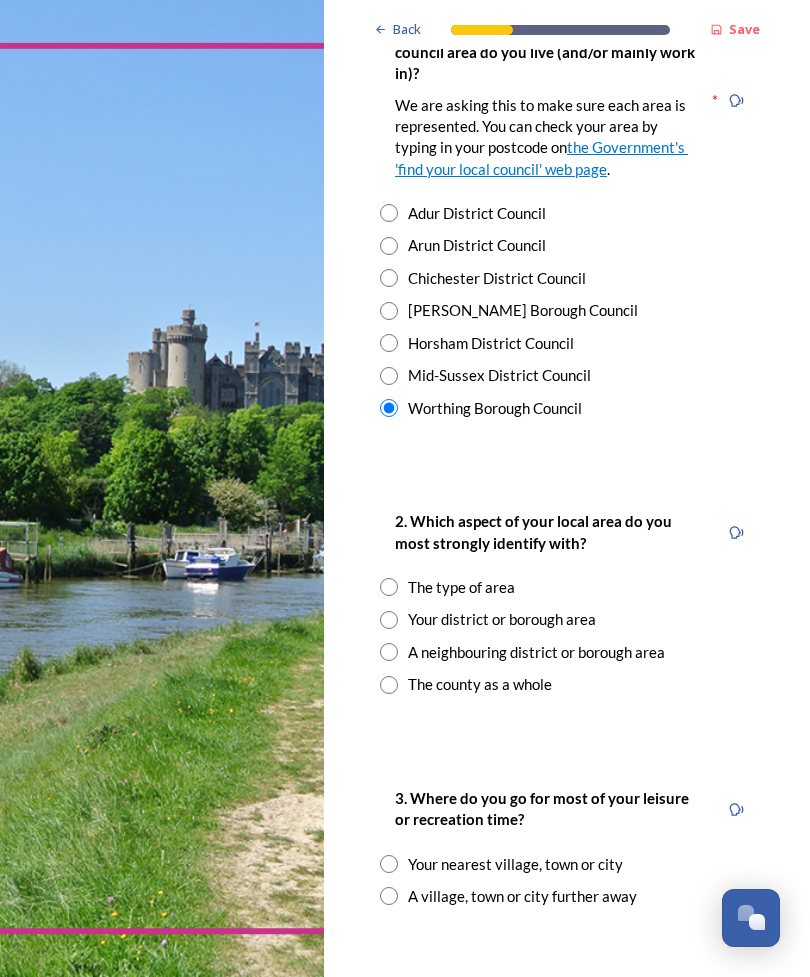 scroll, scrollTop: 509, scrollLeft: 0, axis: vertical 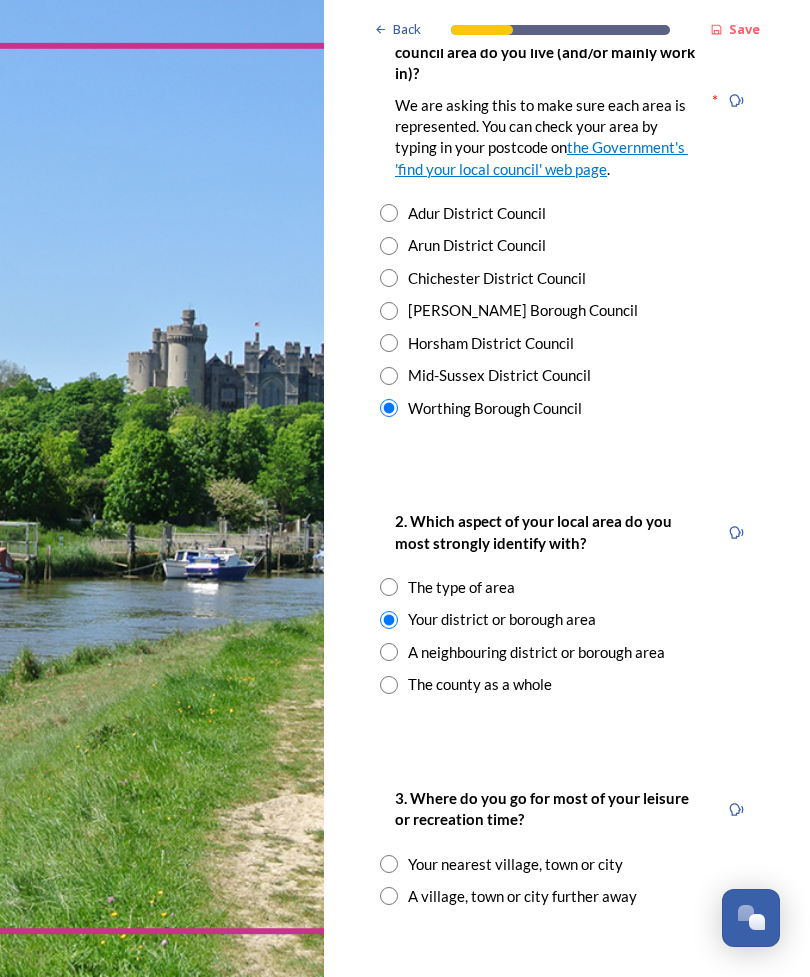click at bounding box center [389, 864] 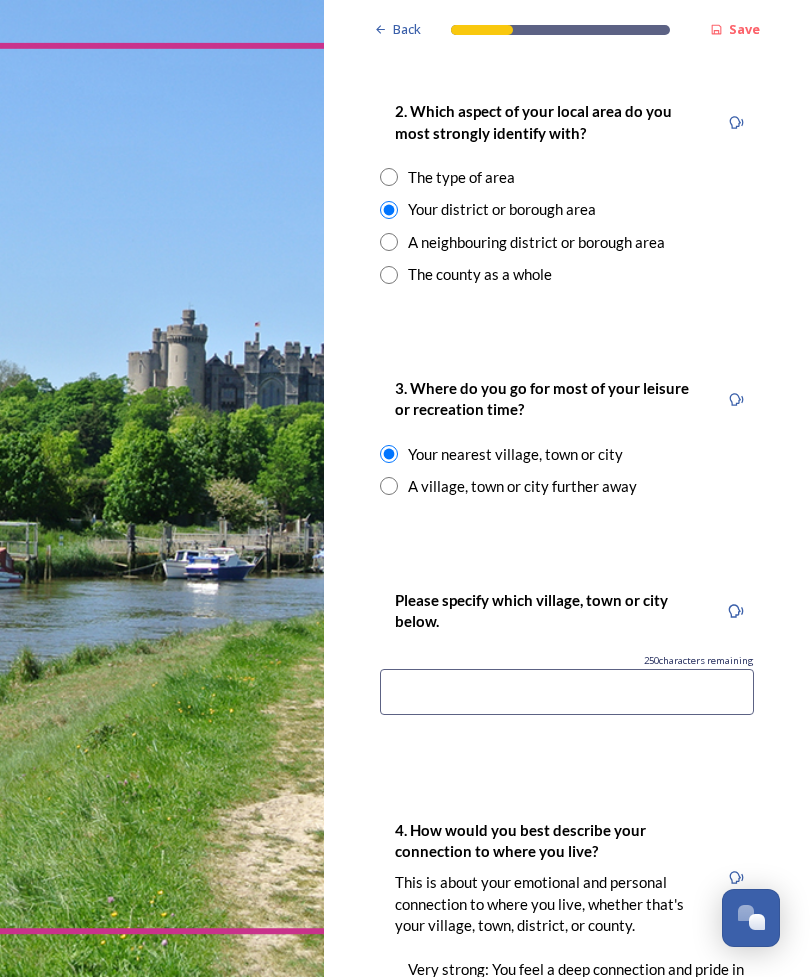 scroll, scrollTop: 919, scrollLeft: 0, axis: vertical 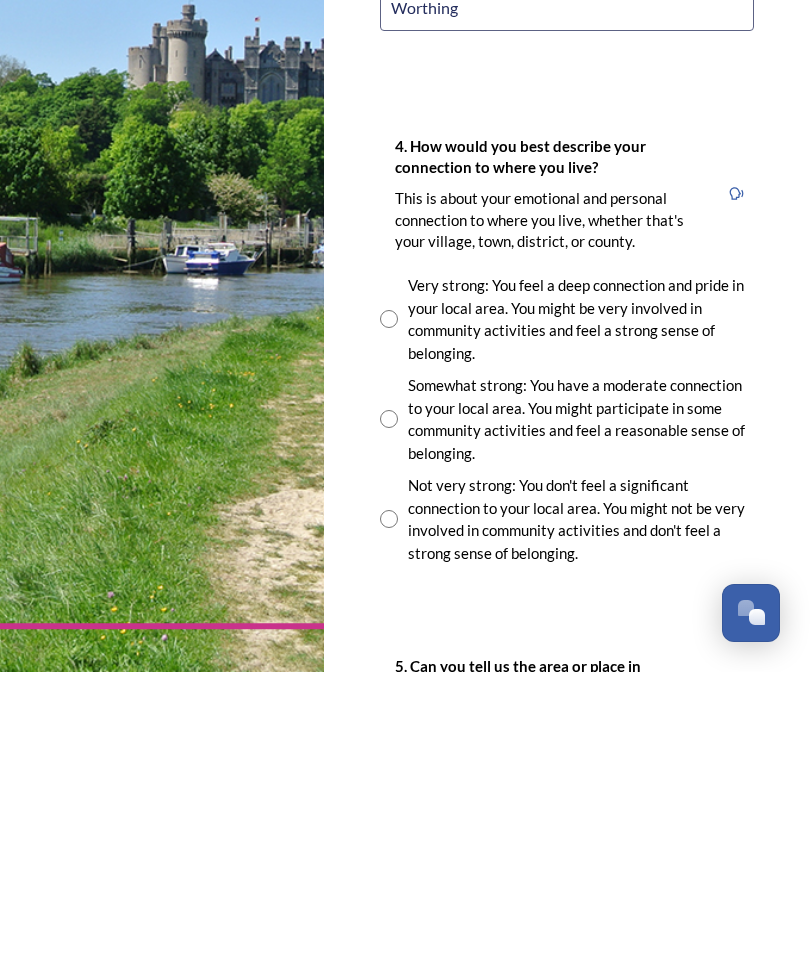type on "Worthing" 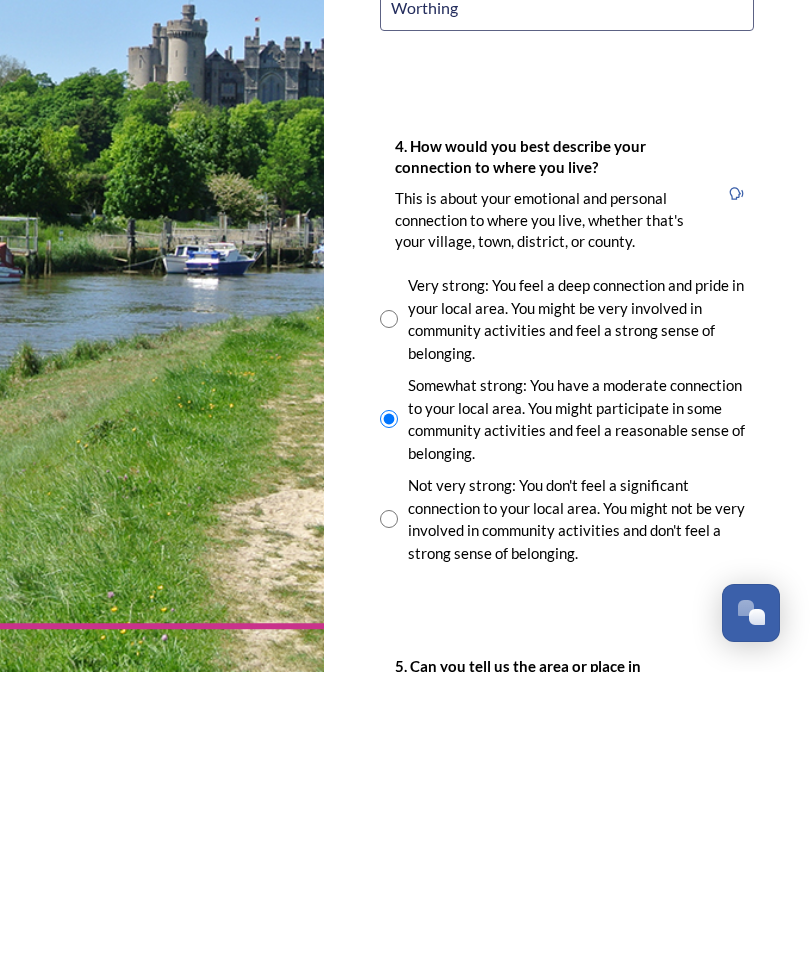 scroll, scrollTop: 64, scrollLeft: 0, axis: vertical 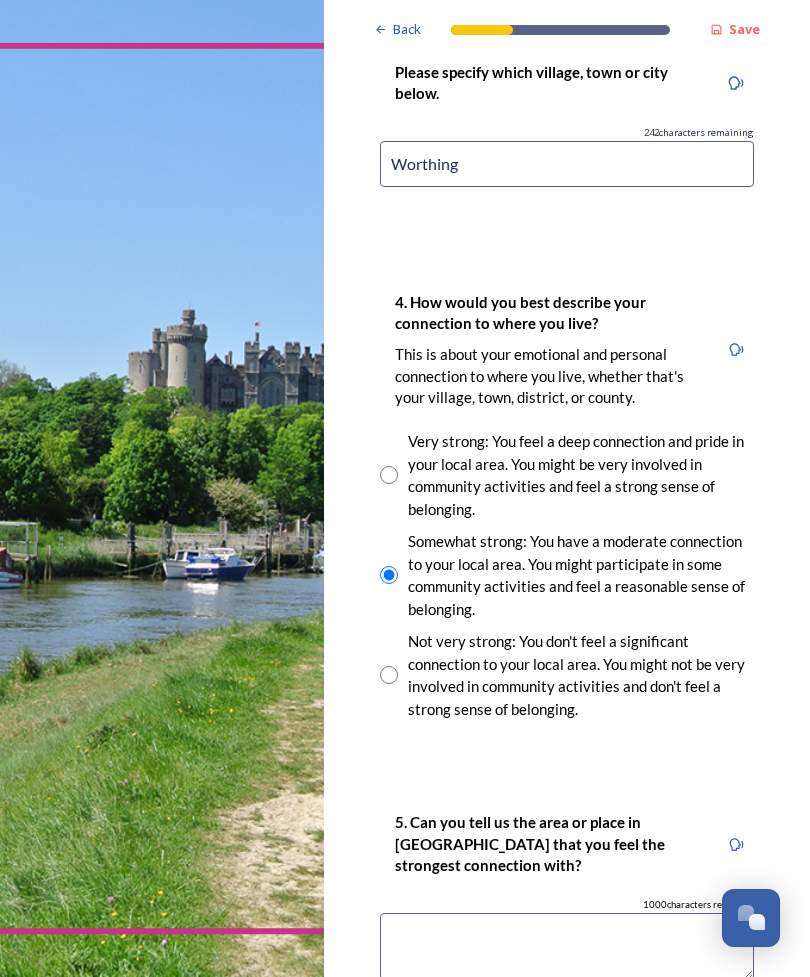 click at bounding box center (567, 946) 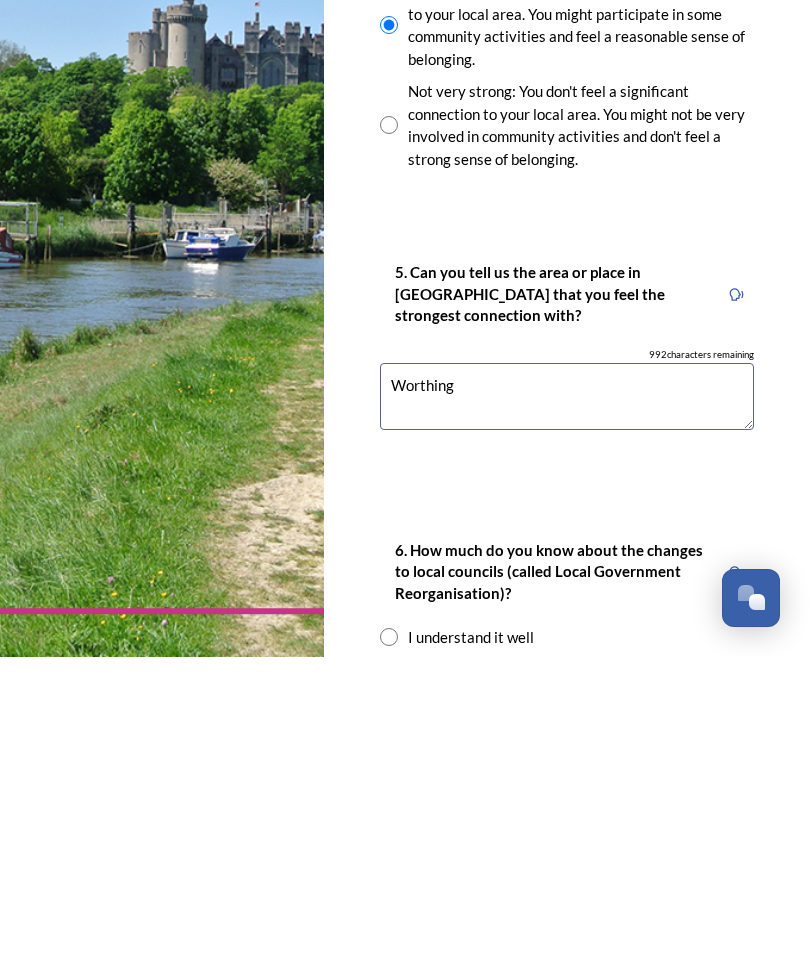 scroll, scrollTop: 1704, scrollLeft: 0, axis: vertical 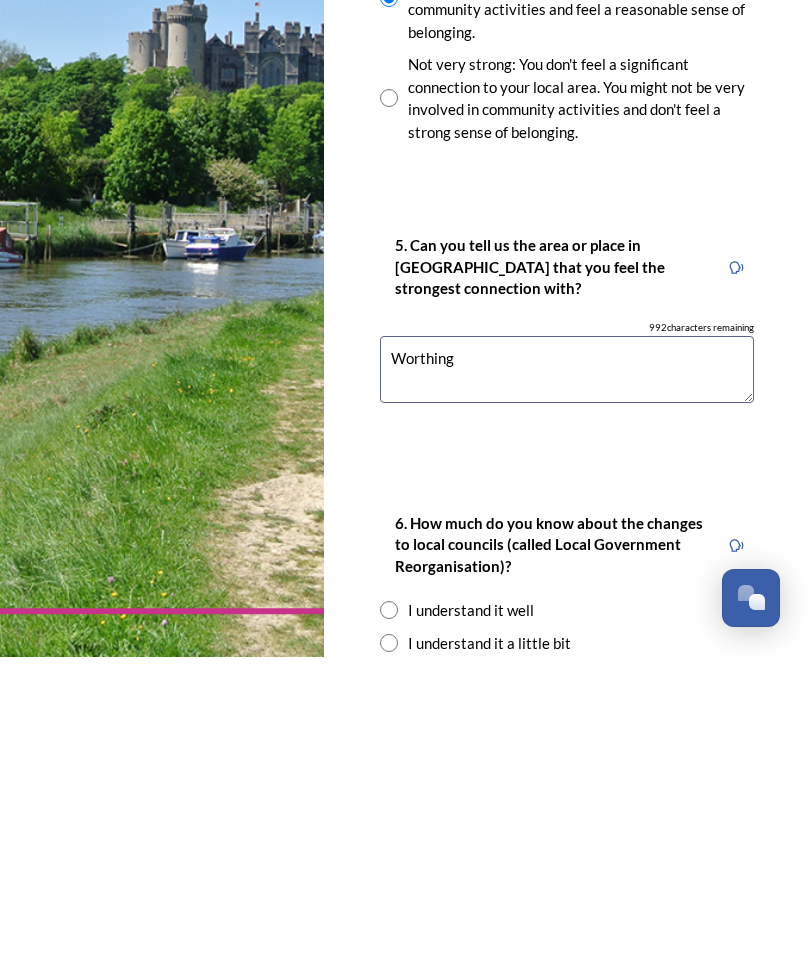 type on "Worthing" 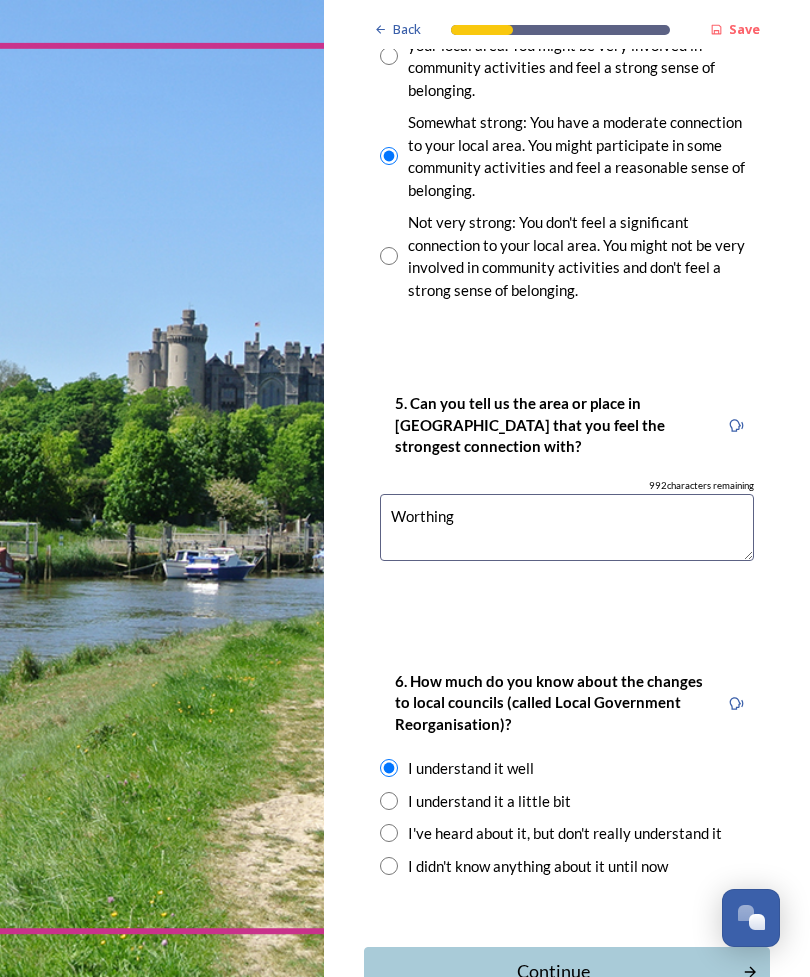 scroll, scrollTop: 1865, scrollLeft: 0, axis: vertical 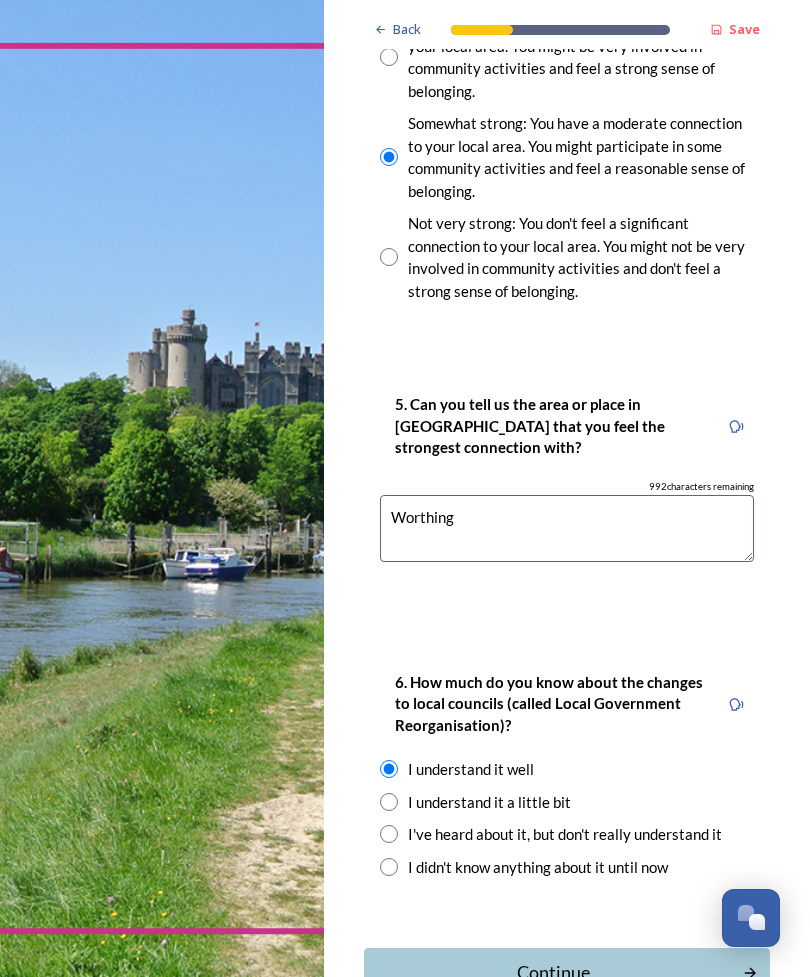 click on "Continue" at bounding box center (553, 972) 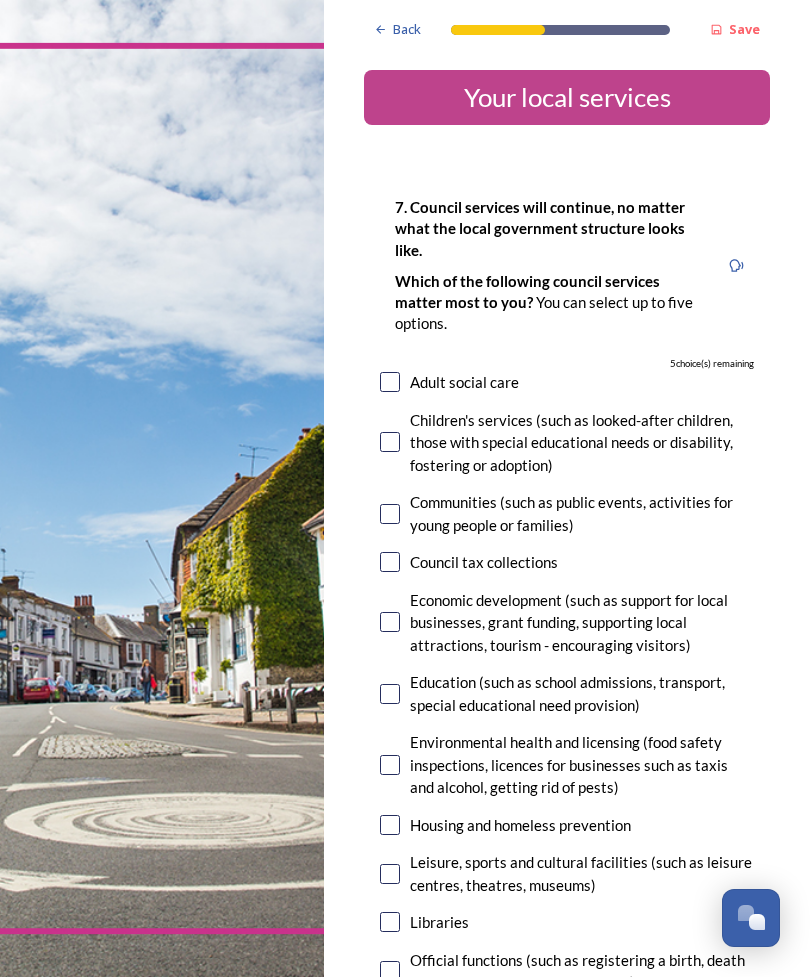 scroll, scrollTop: 0, scrollLeft: 0, axis: both 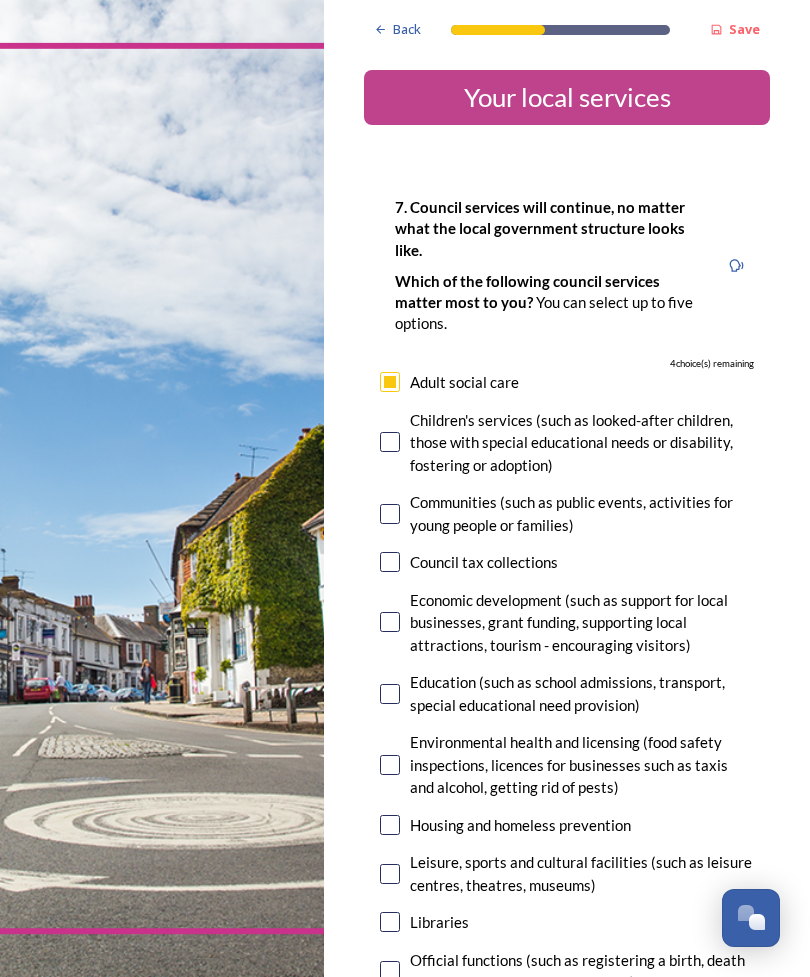 click at bounding box center (390, 622) 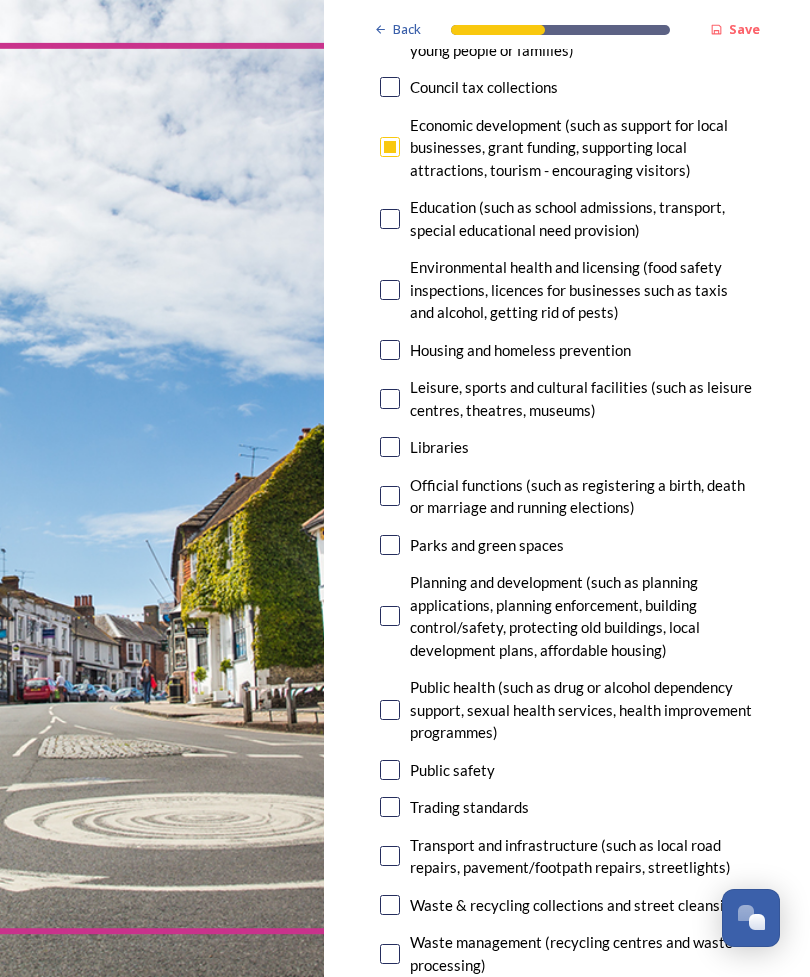 scroll, scrollTop: 475, scrollLeft: 0, axis: vertical 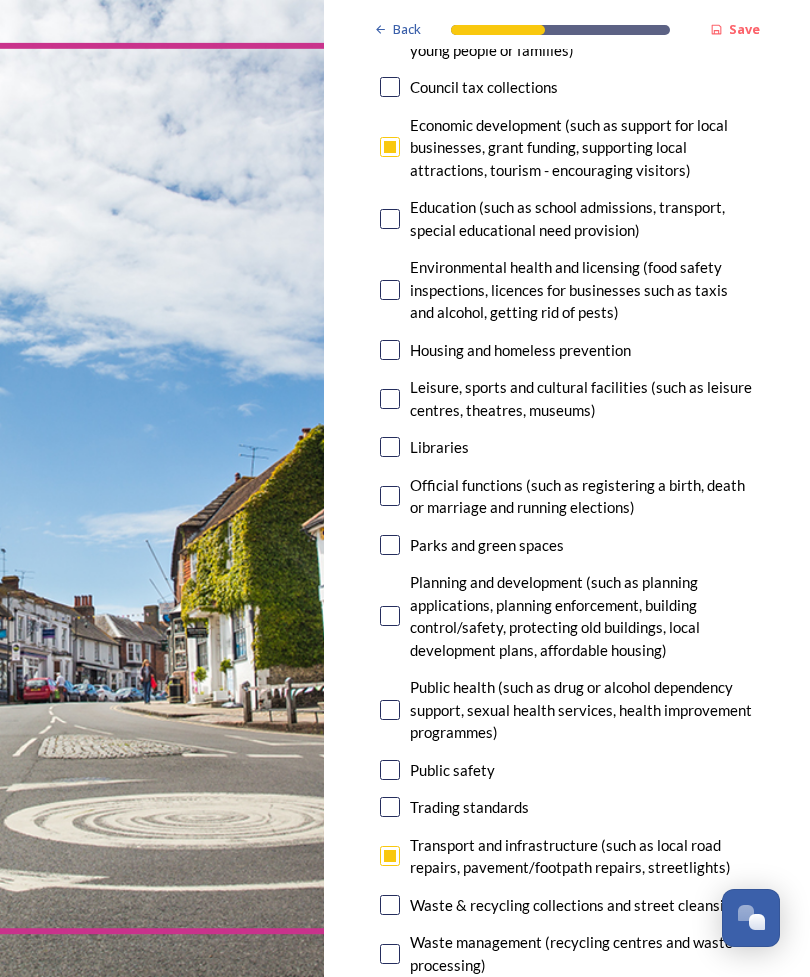 click at bounding box center (390, 710) 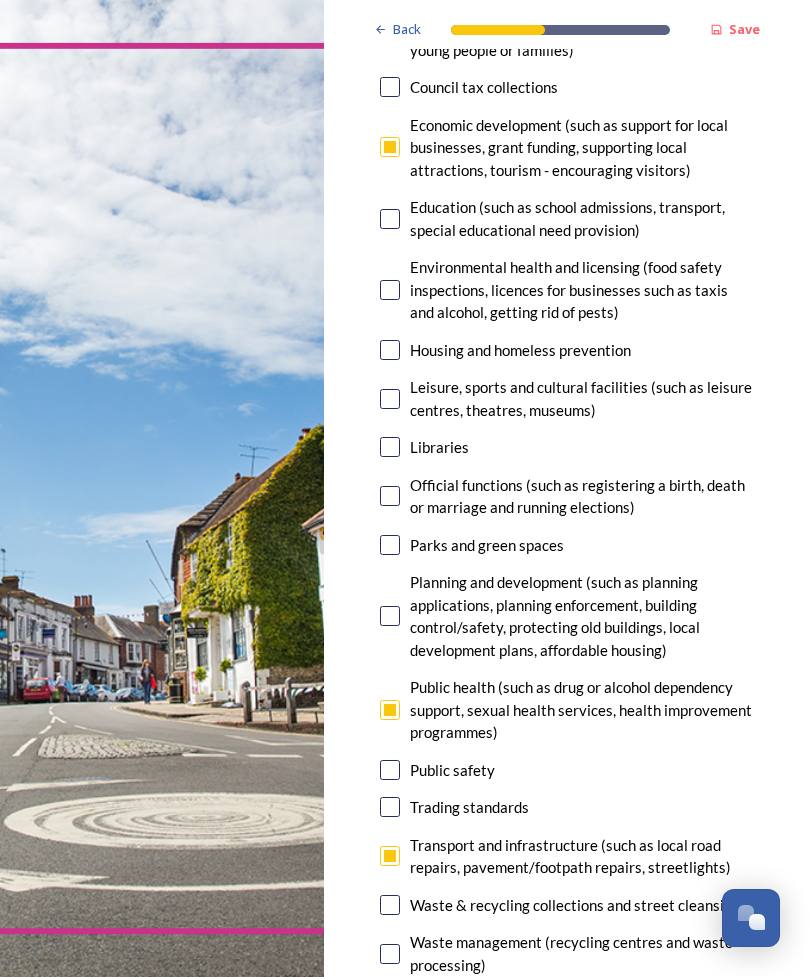 click at bounding box center (390, 447) 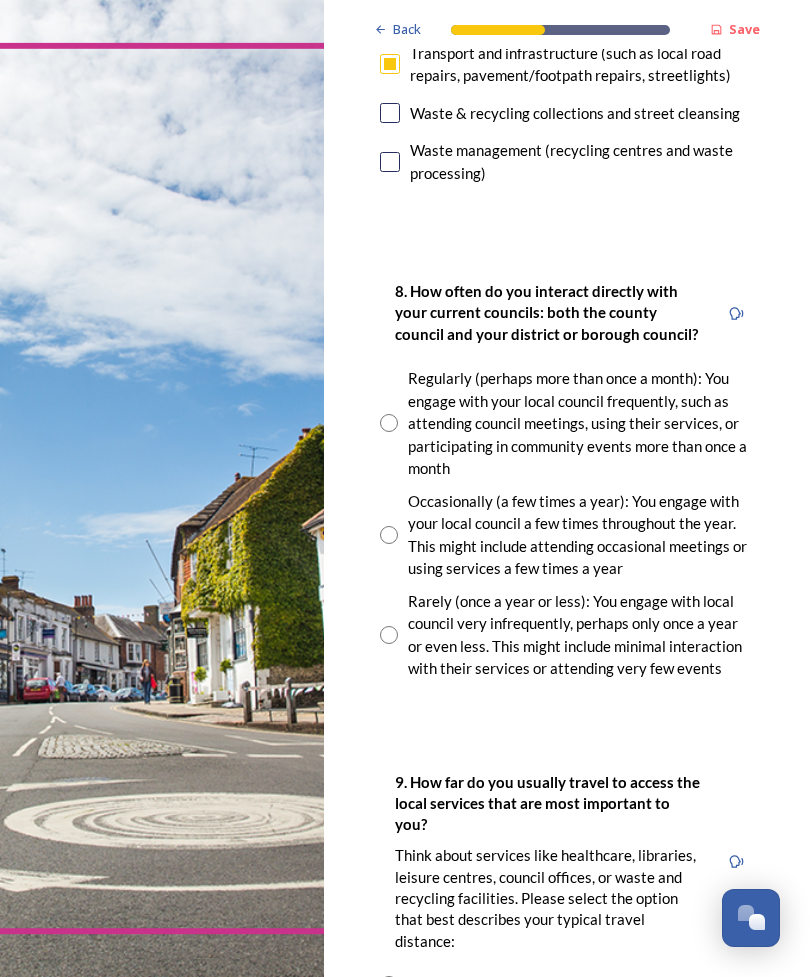 scroll, scrollTop: 1268, scrollLeft: 0, axis: vertical 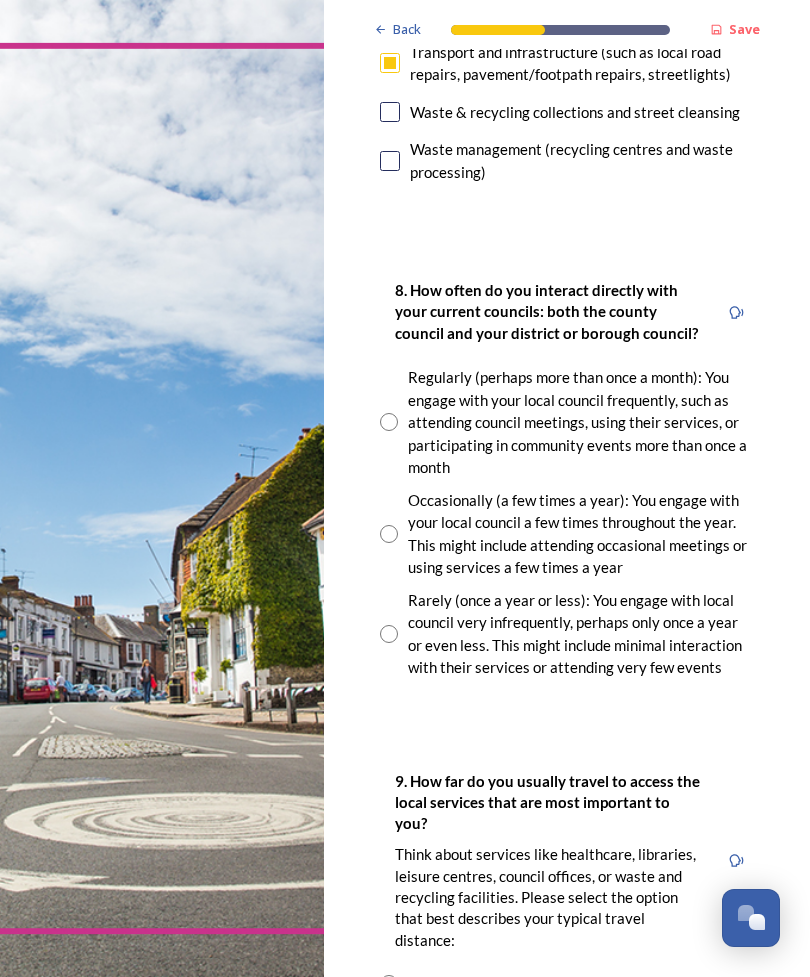 click at bounding box center (389, 634) 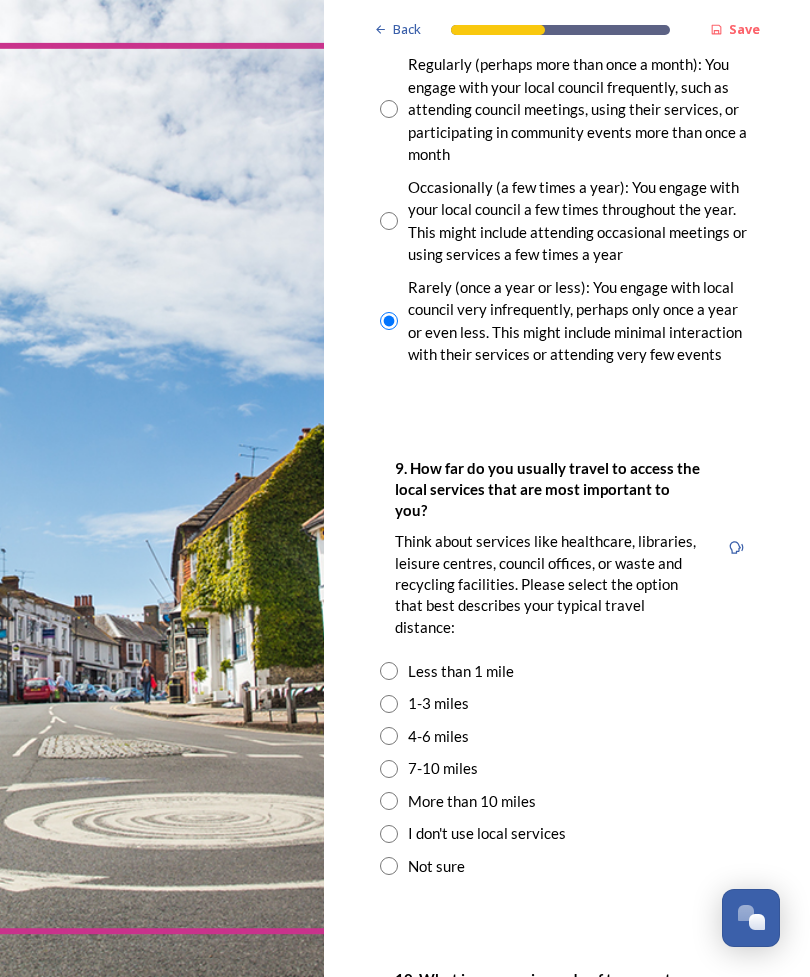 scroll, scrollTop: 1581, scrollLeft: 0, axis: vertical 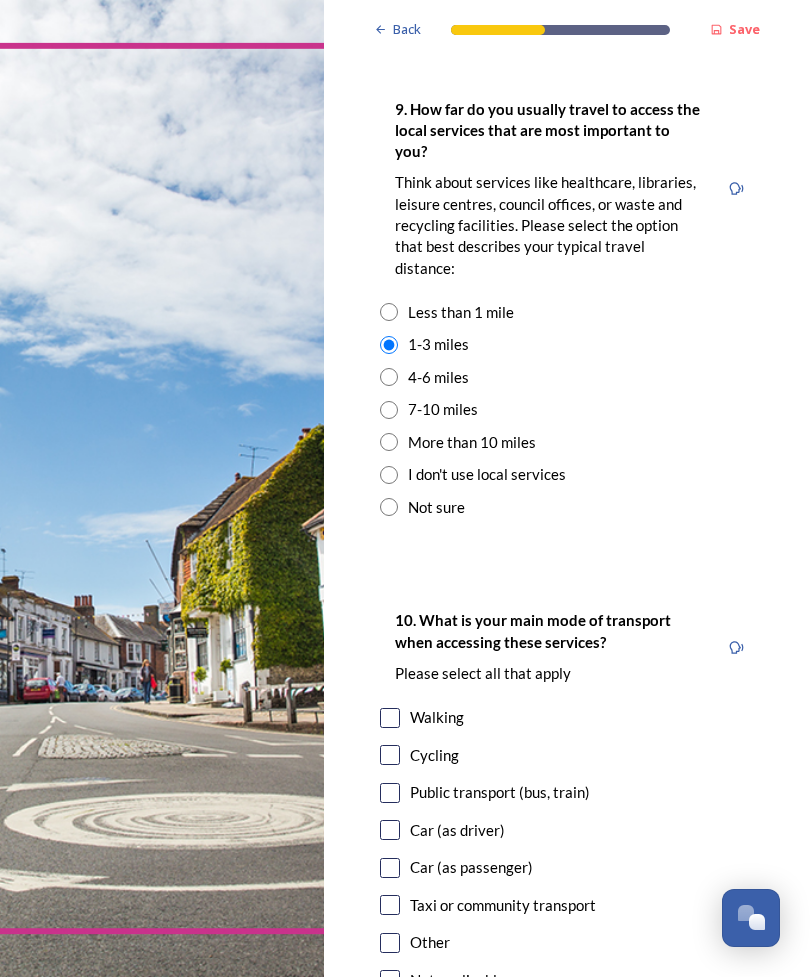 click on "Car (as driver)" at bounding box center (567, 830) 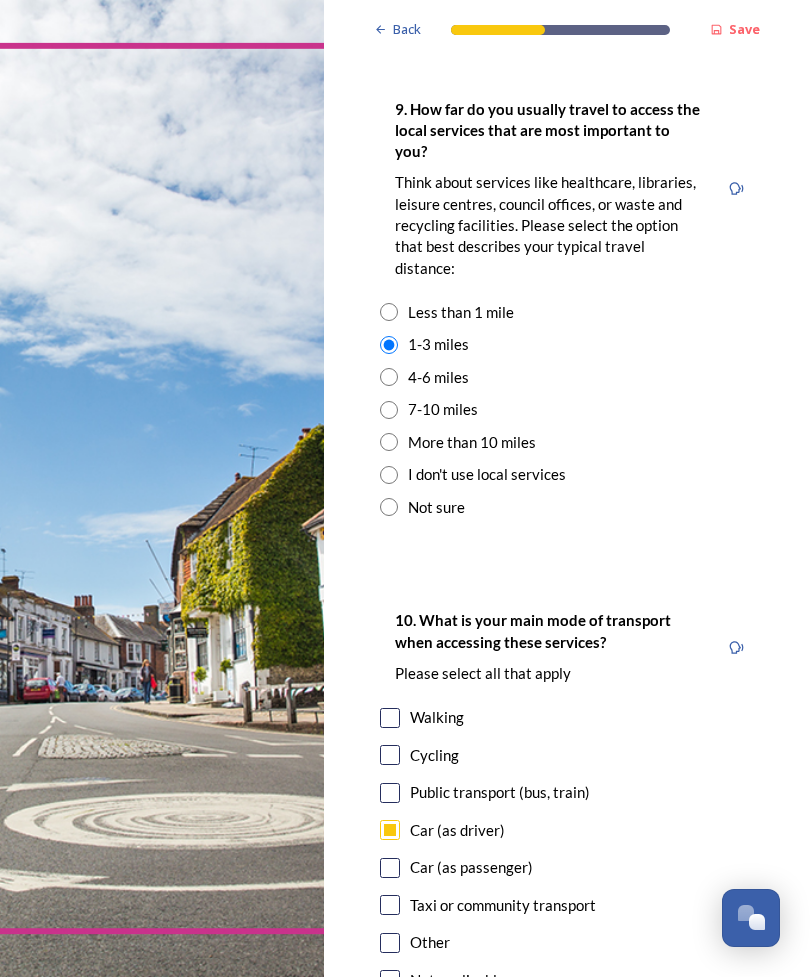checkbox on "true" 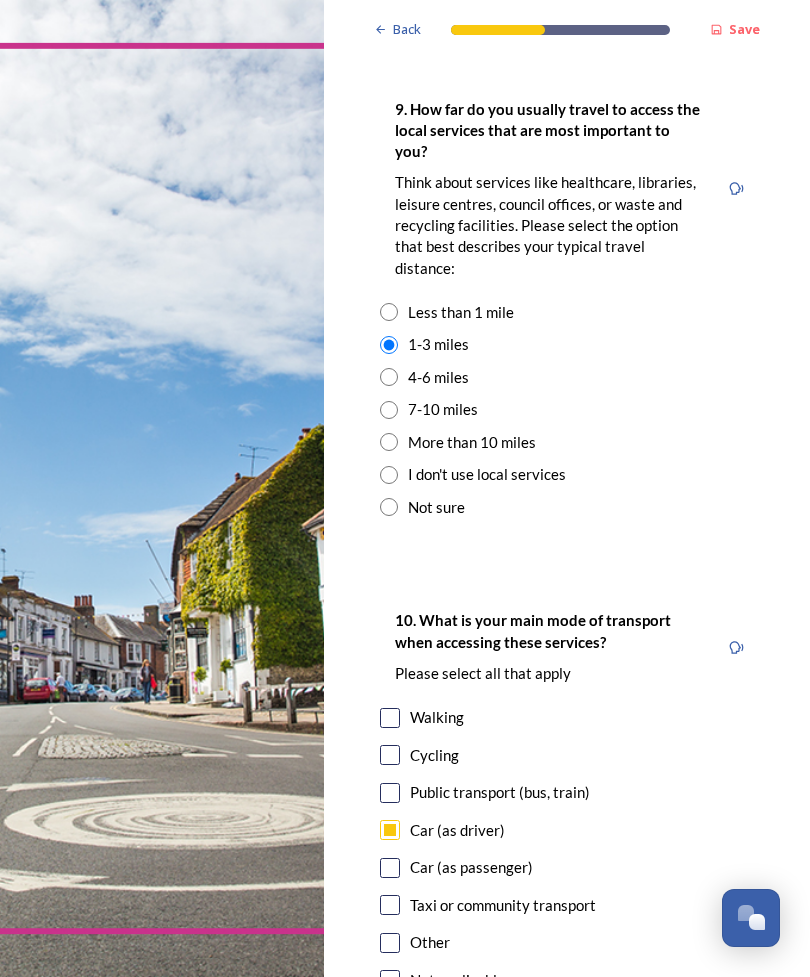 click on "Continue" at bounding box center (553, 1090) 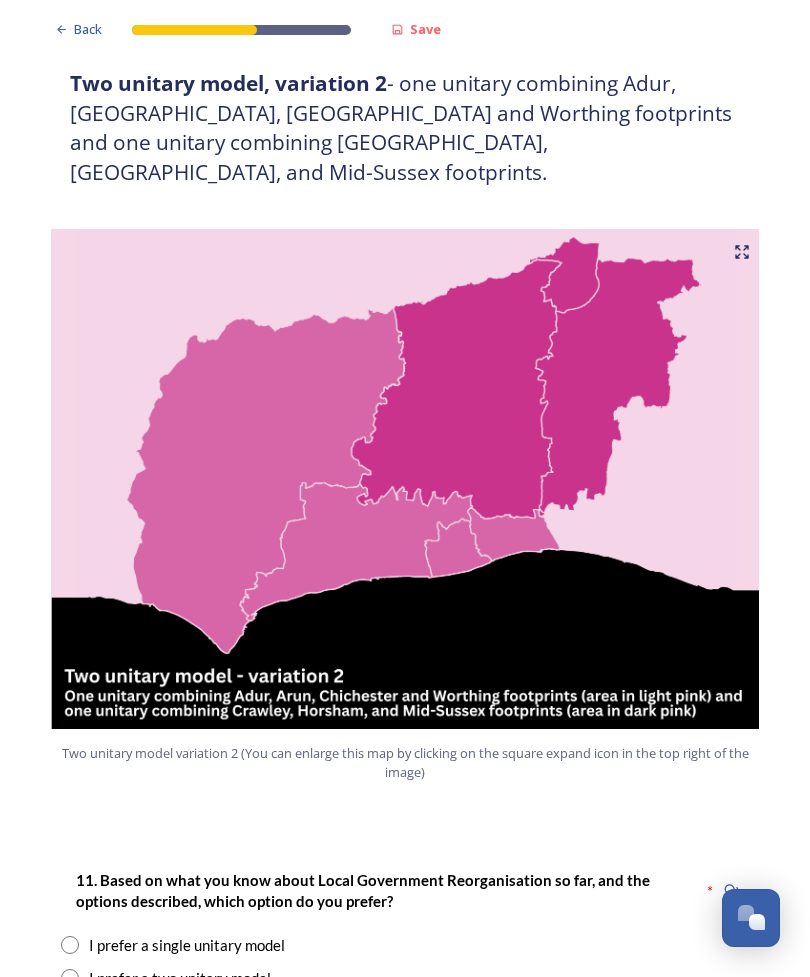 scroll, scrollTop: 1931, scrollLeft: 0, axis: vertical 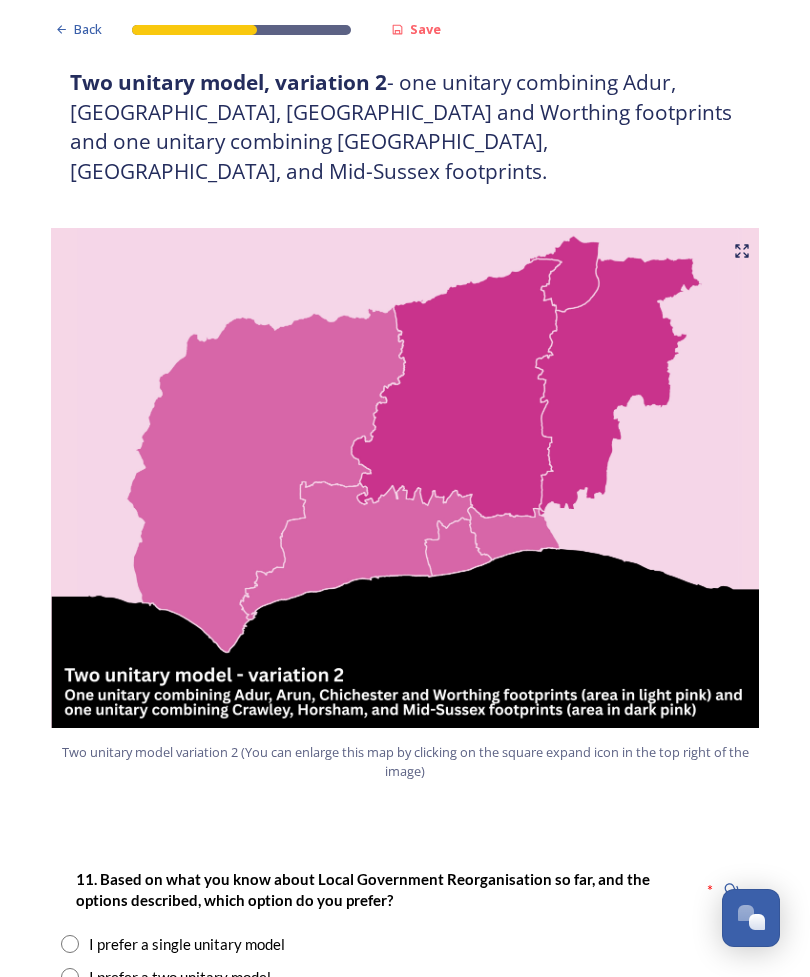 click at bounding box center [70, 977] 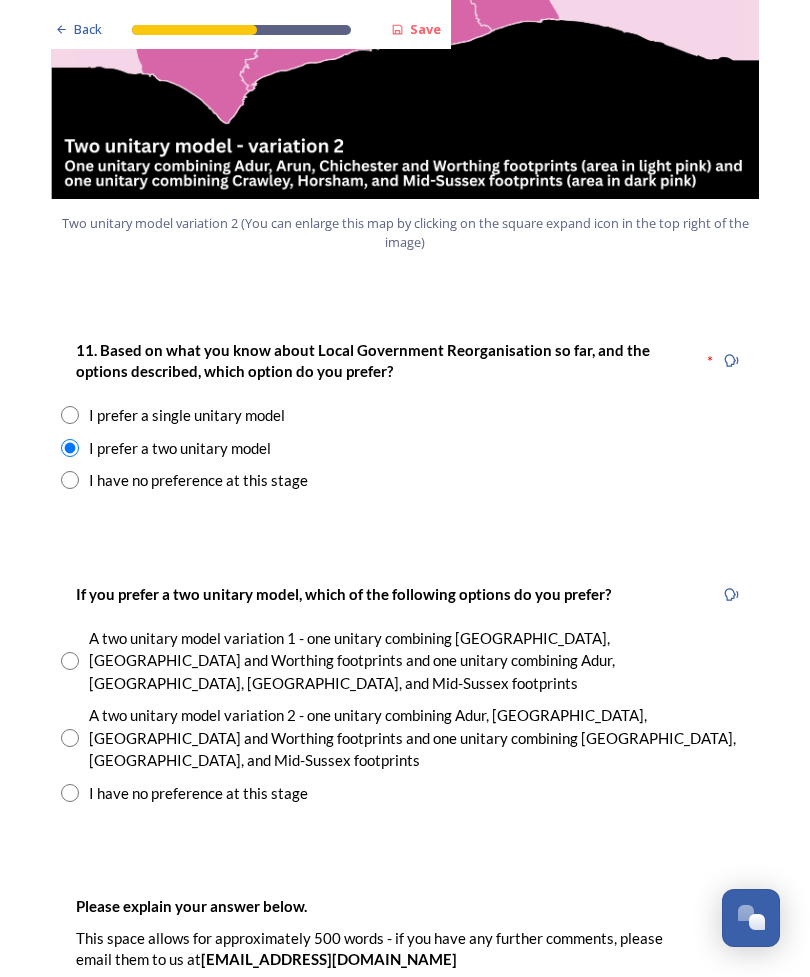 scroll, scrollTop: 2460, scrollLeft: 0, axis: vertical 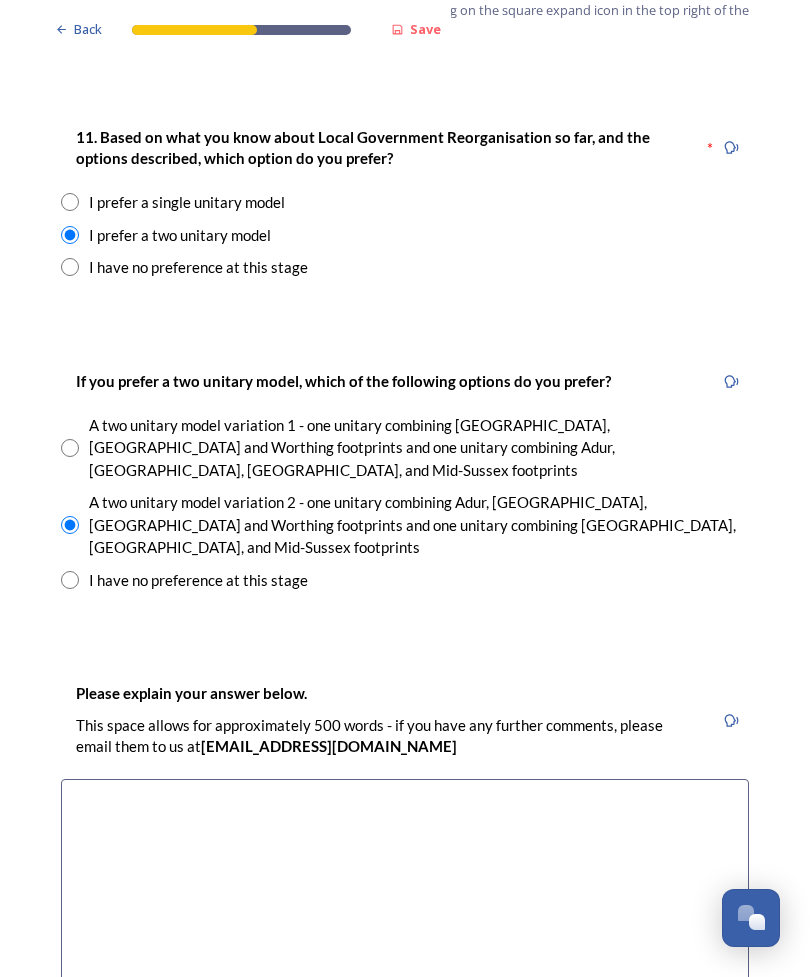 click at bounding box center [405, 891] 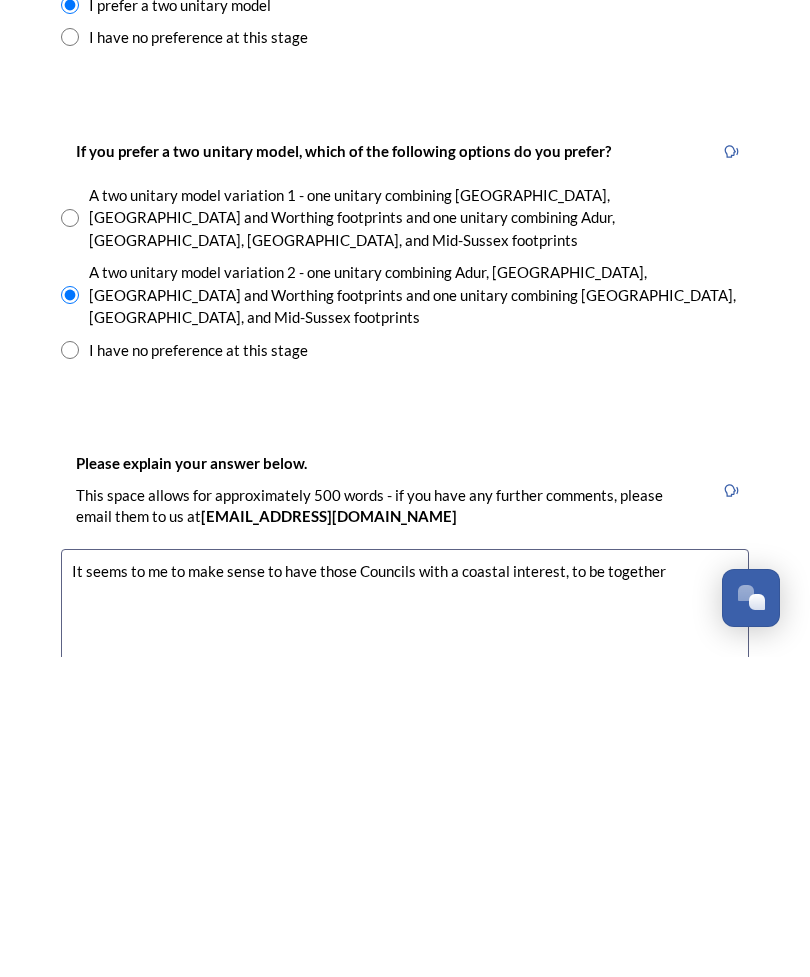 scroll, scrollTop: 2583, scrollLeft: 0, axis: vertical 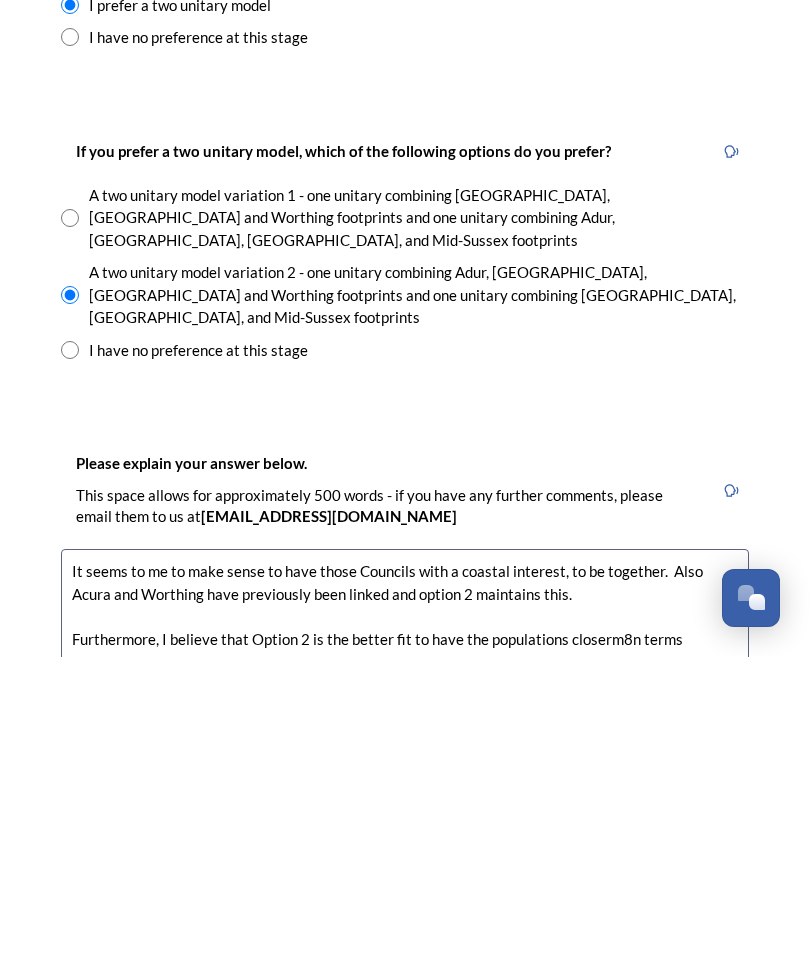 click on "It seems to me to make sense to have those Councils with a coastal interest, to be together.  Also Acura and Worthing have previously been linked and option 2 maintains this.
Furthermore, I believe that Option 2 is the better fit to have the populations closerm8n terms" at bounding box center [405, 981] 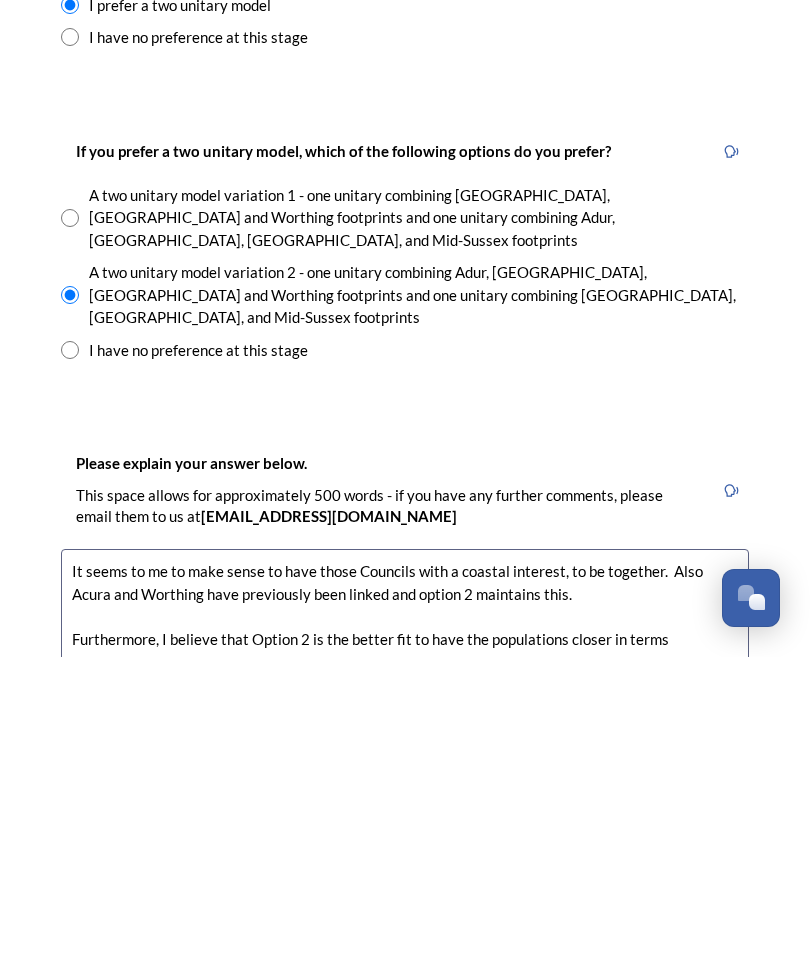 click on "It seems to me to make sense to have those Councils with a coastal interest, to be together.  Also Acura and Worthing have previously been linked and option 2 maintains this.
Furthermore, I believe that Option 2 is the better fit to have the populations closer in terms" at bounding box center [405, 981] 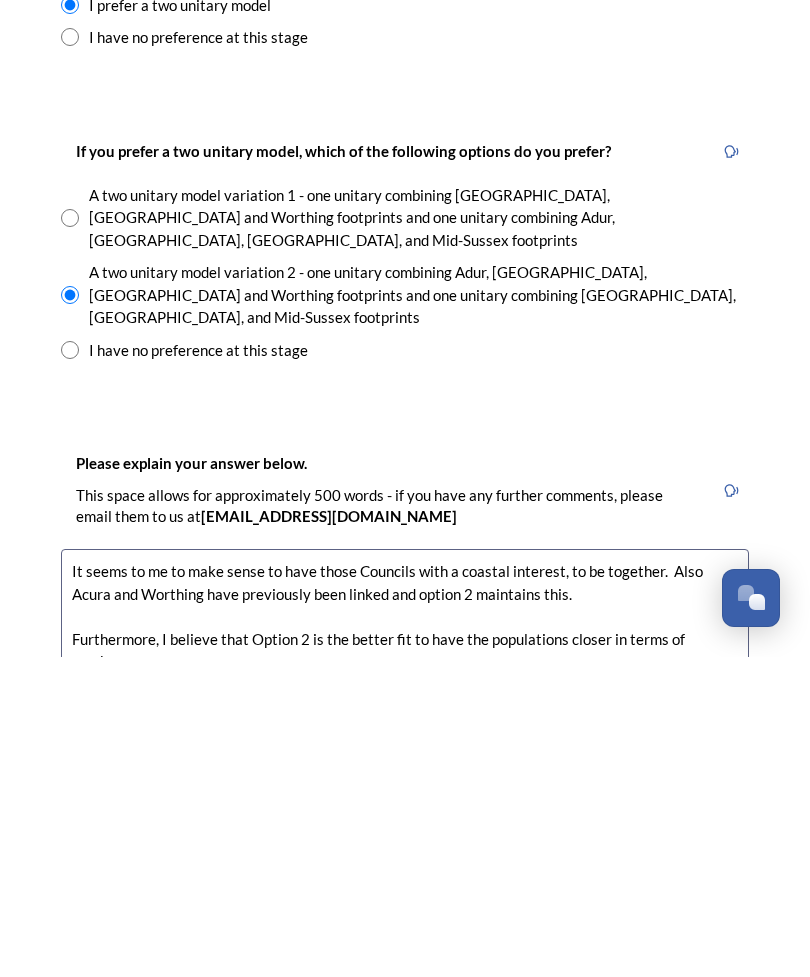 click on "It seems to me to make sense to have those Councils with a coastal interest, to be together.  Also Acura and Worthing have previously been linked and option 2 maintains this.
Furthermore, I believe that Option 2 is the better fit to have the populations closer in terms of numbers." at bounding box center (405, 981) 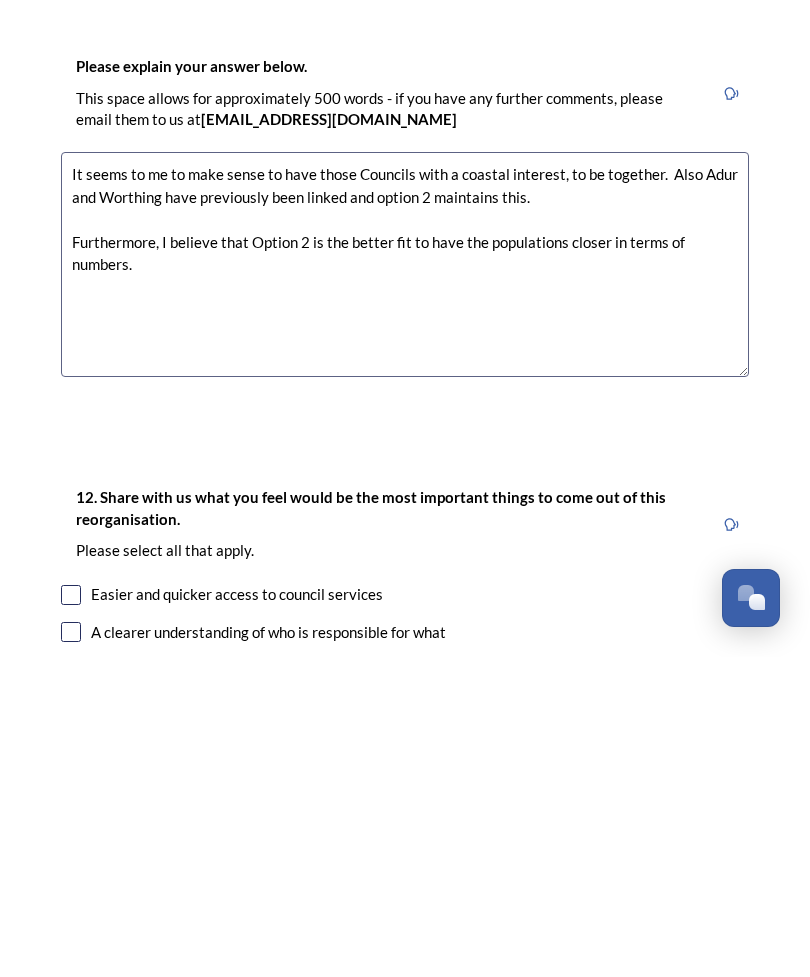scroll, scrollTop: 2981, scrollLeft: 0, axis: vertical 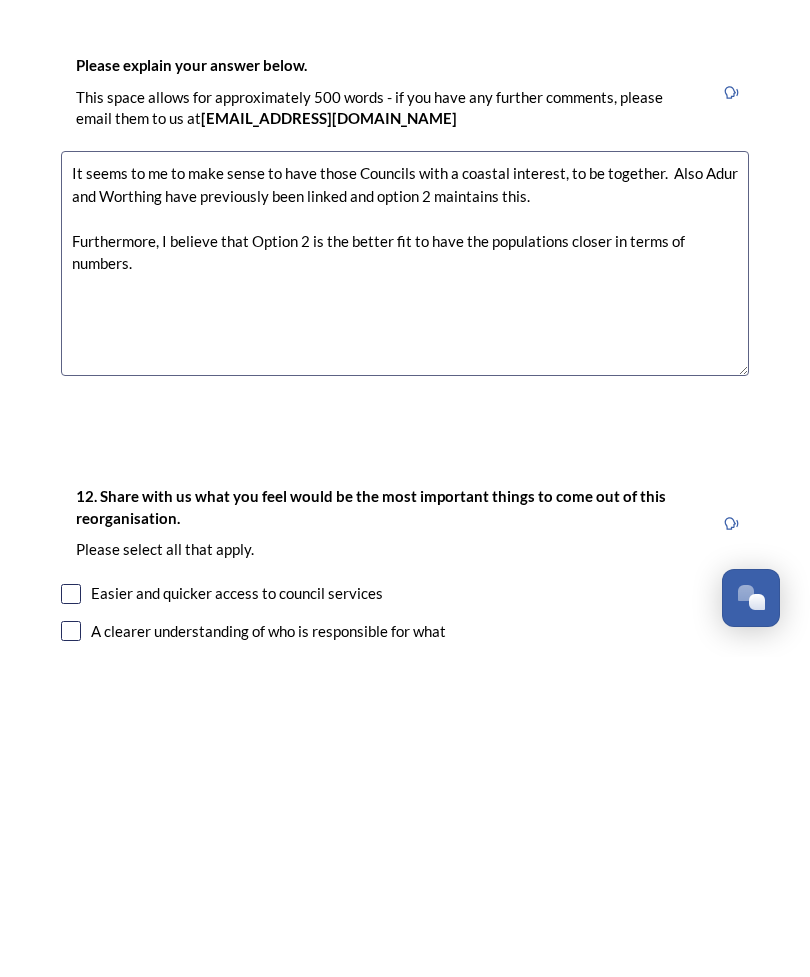 type on "It seems to me to make sense to have those Councils with a coastal interest, to be together.  Also Adur and Worthing have previously been linked and option 2 maintains this.
Furthermore, I believe that Option 2 is the better fit to have the populations closer in terms of numbers." 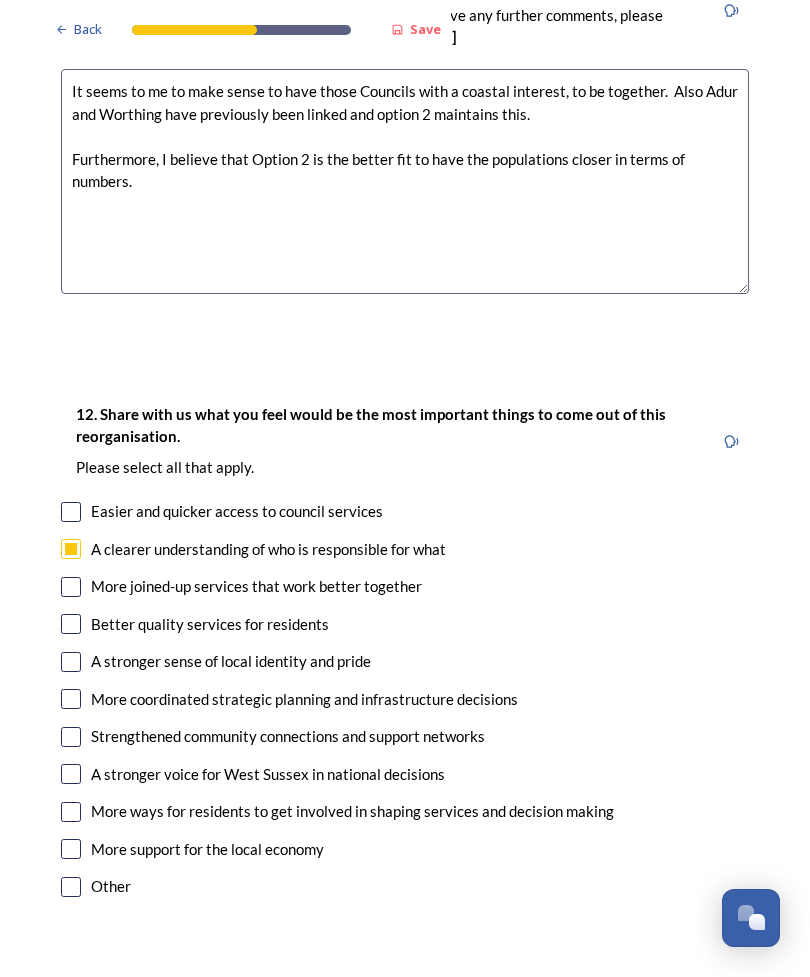 scroll, scrollTop: 3384, scrollLeft: 0, axis: vertical 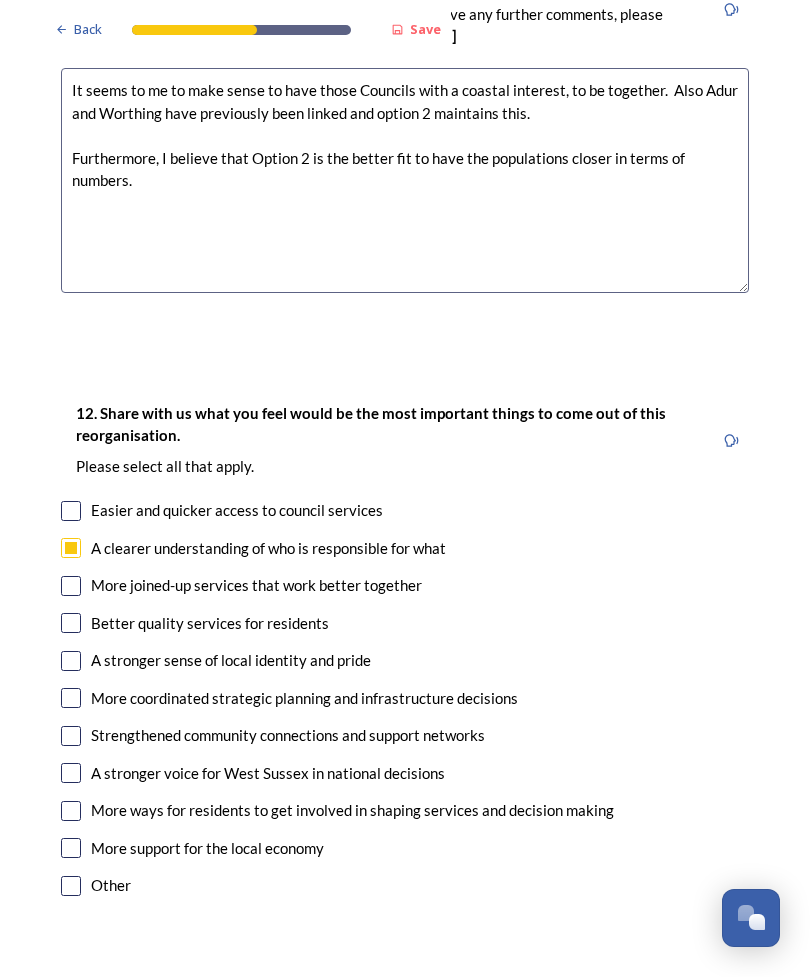 click at bounding box center [71, 586] 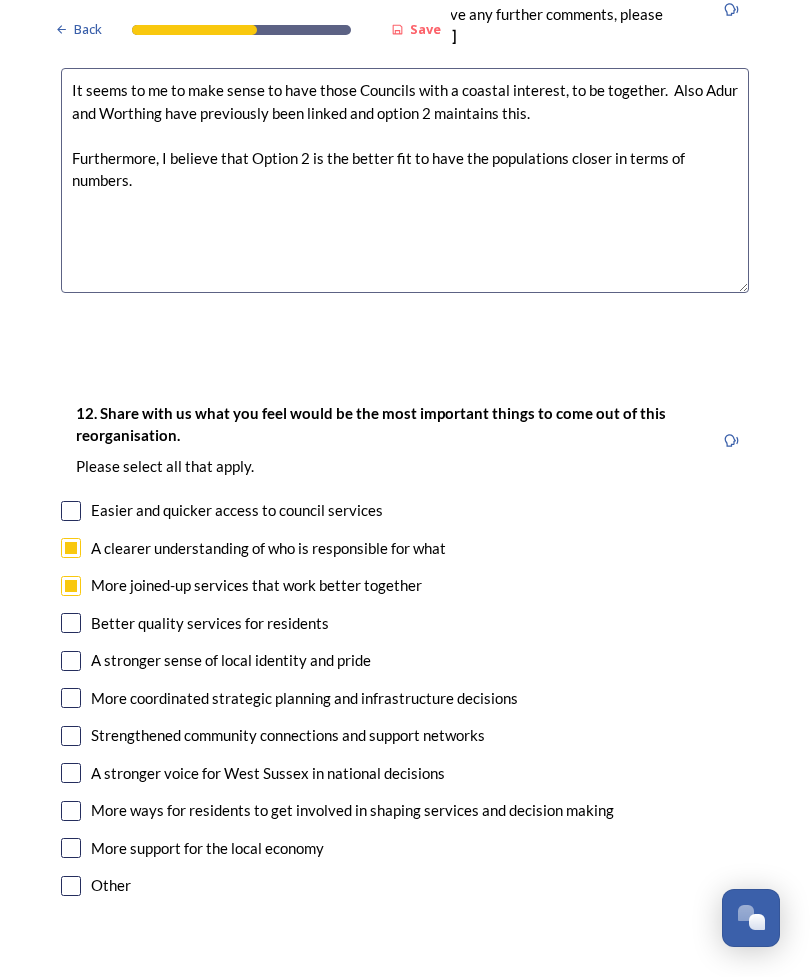 click at bounding box center [71, 698] 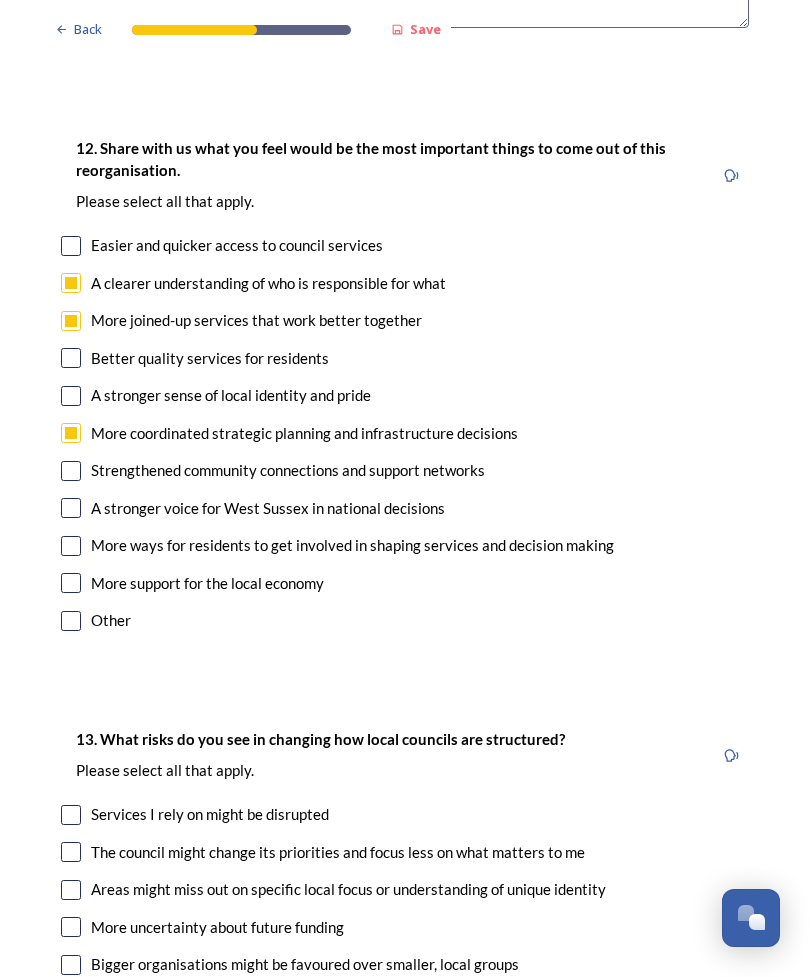 scroll, scrollTop: 3651, scrollLeft: 0, axis: vertical 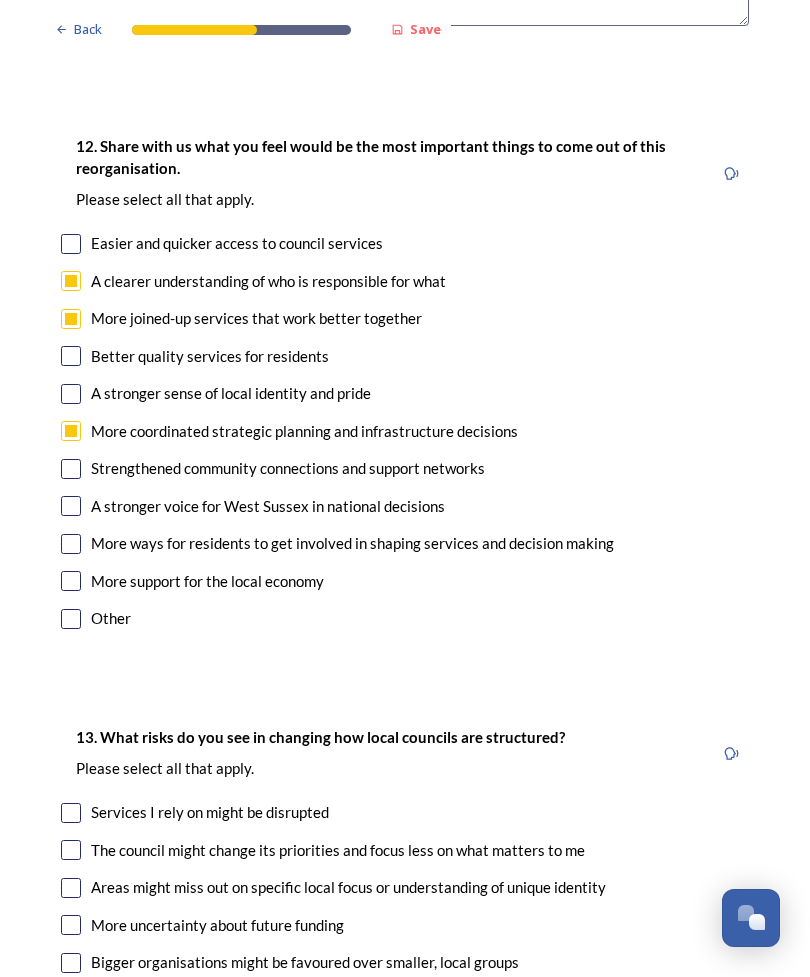 click at bounding box center [71, 813] 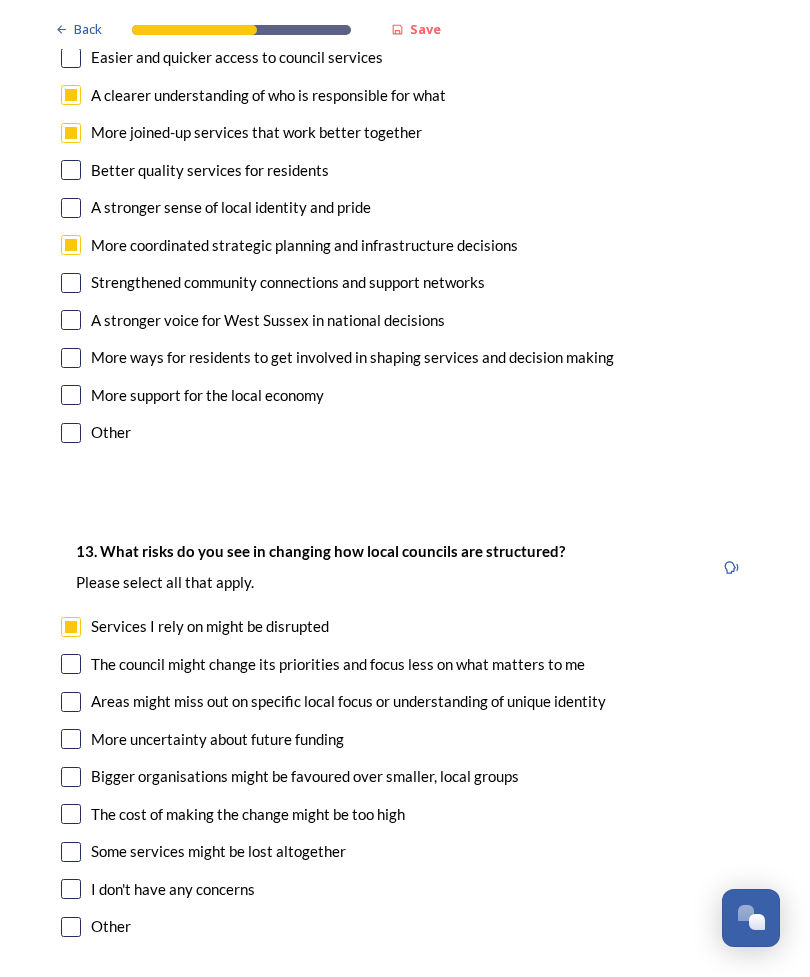 scroll, scrollTop: 3840, scrollLeft: 0, axis: vertical 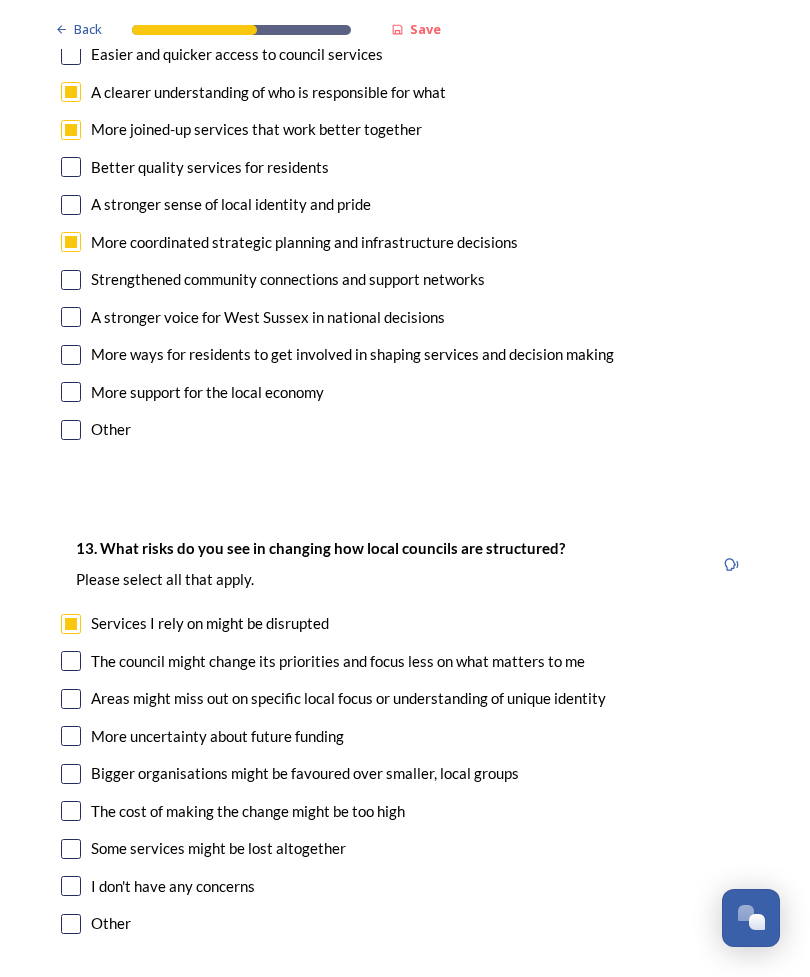 click at bounding box center (71, 699) 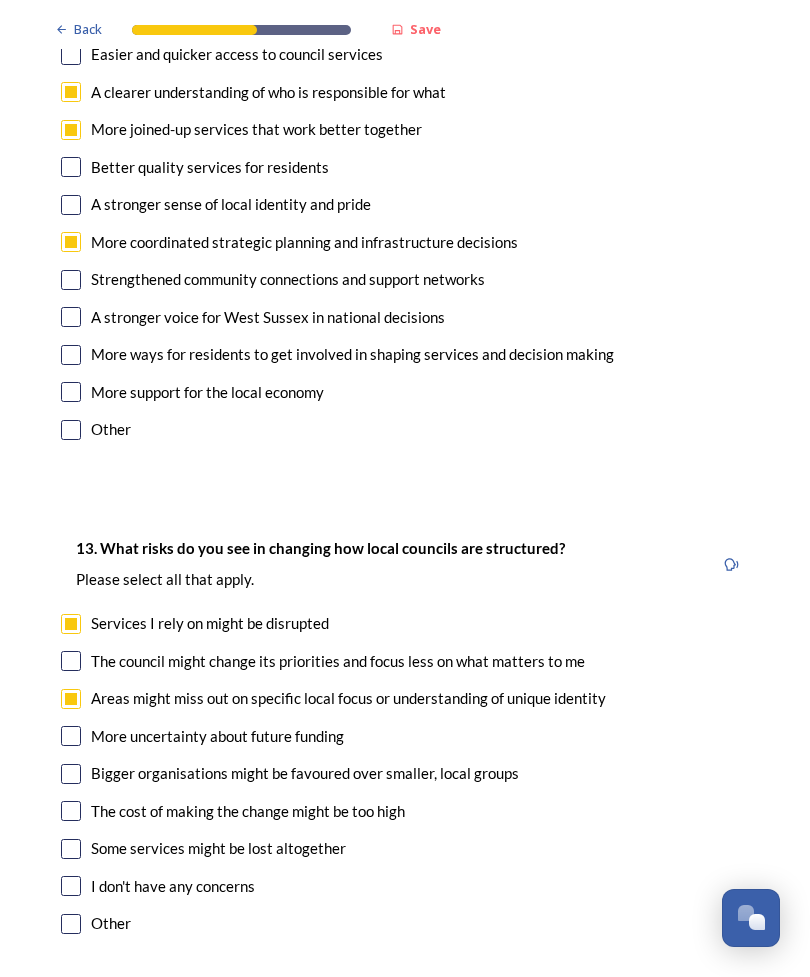 click at bounding box center (71, 924) 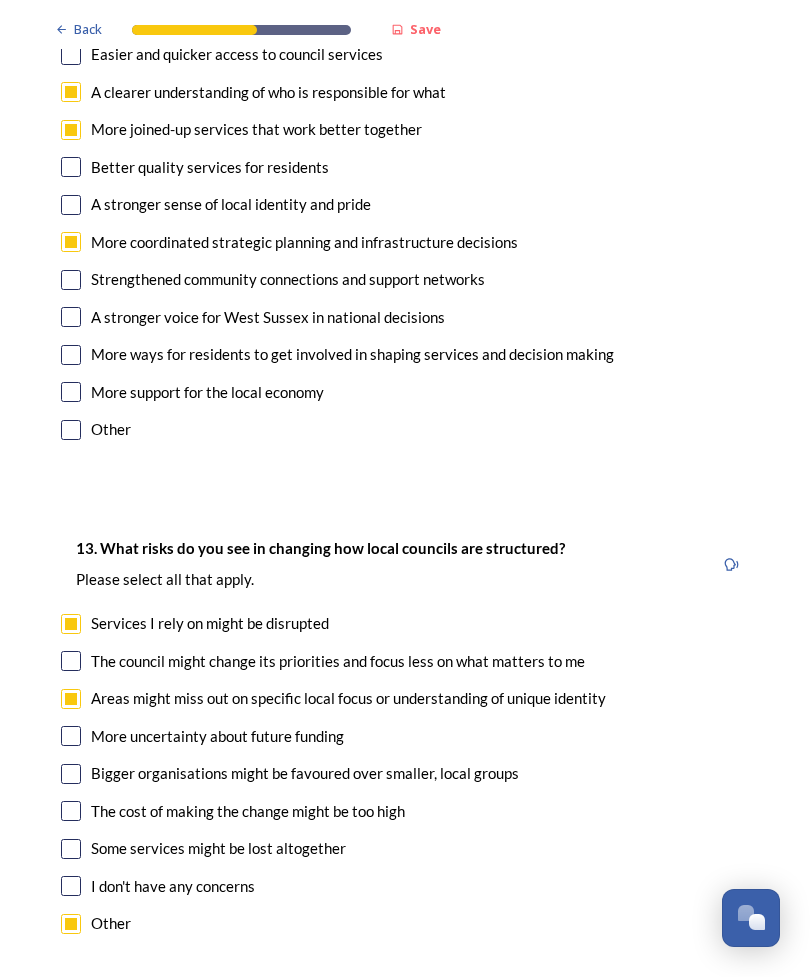 click at bounding box center (405, 1113) 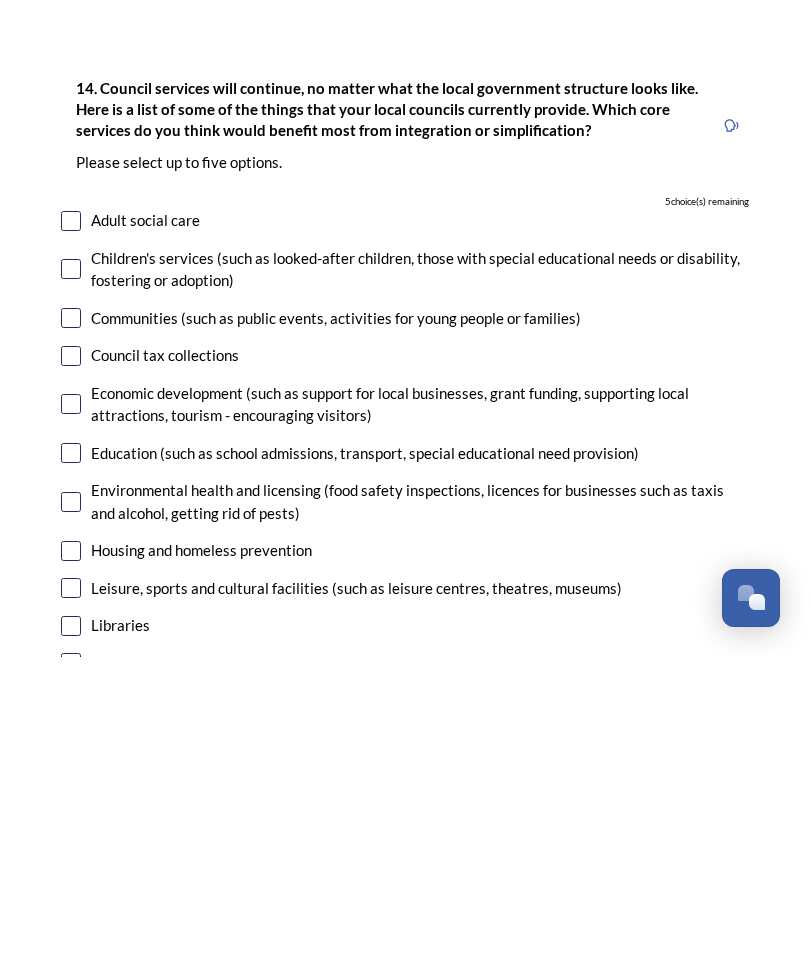scroll, scrollTop: 4683, scrollLeft: 0, axis: vertical 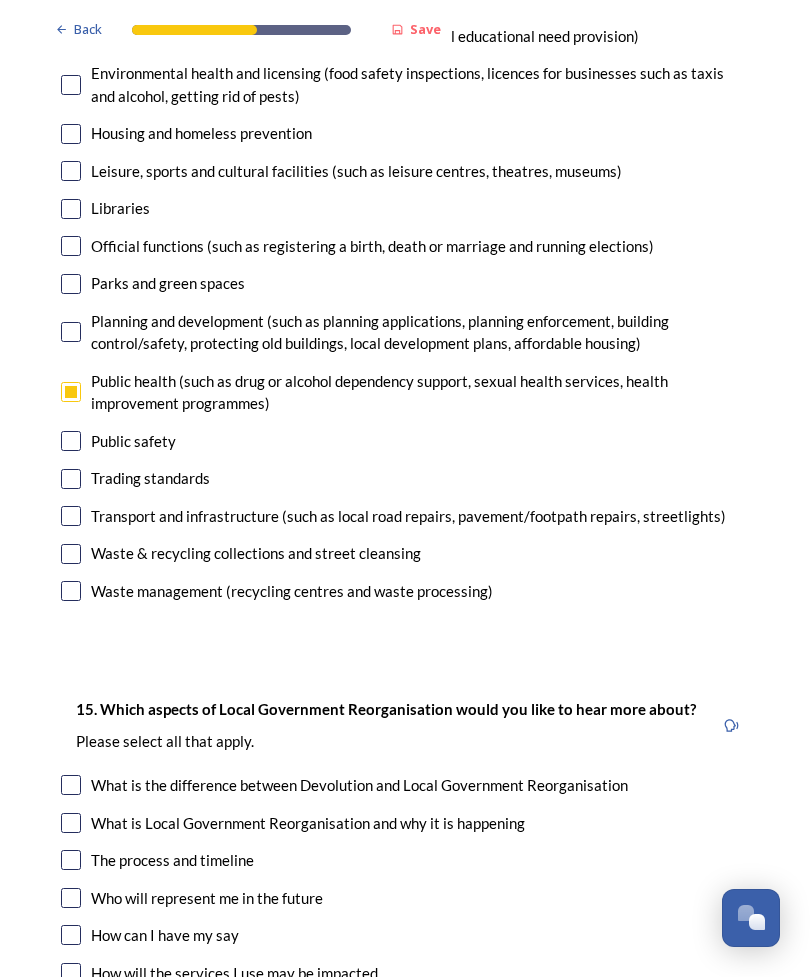 click at bounding box center (71, 1010) 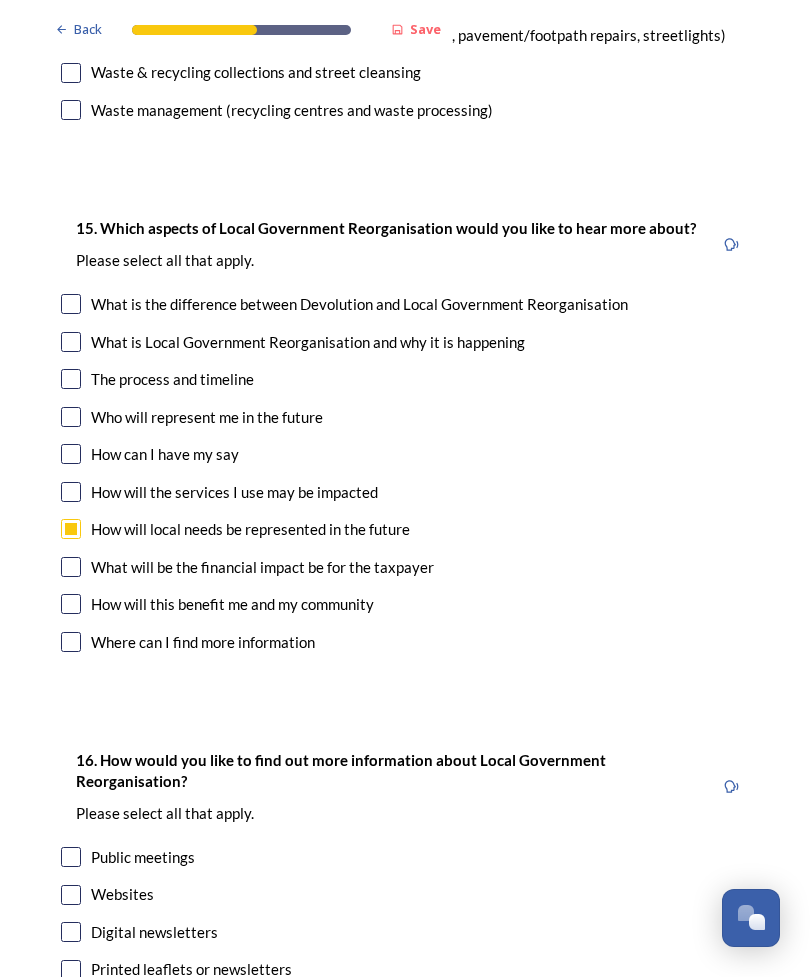 scroll, scrollTop: 5903, scrollLeft: 0, axis: vertical 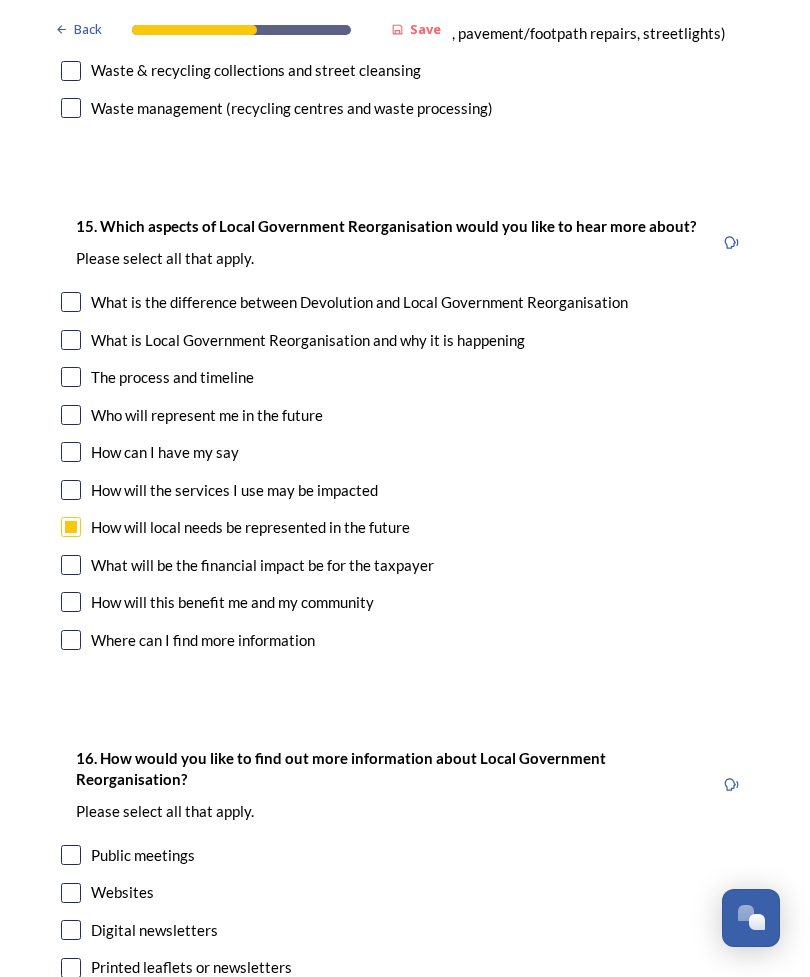 click at bounding box center (71, 893) 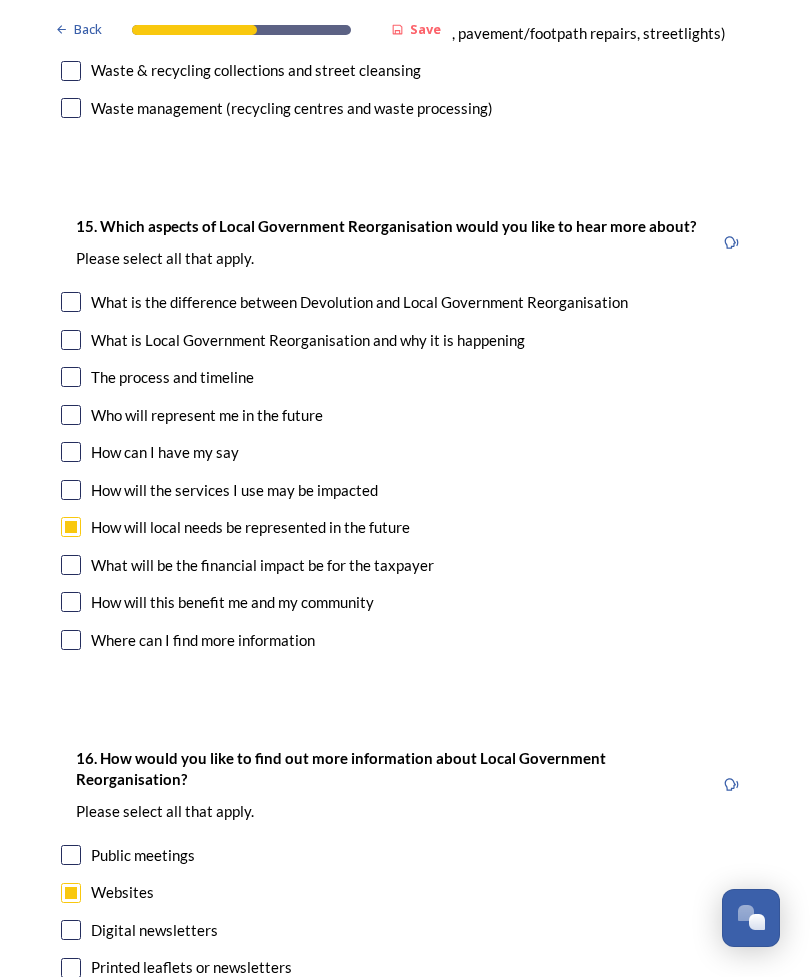 click on "Continue" at bounding box center (391, 1153) 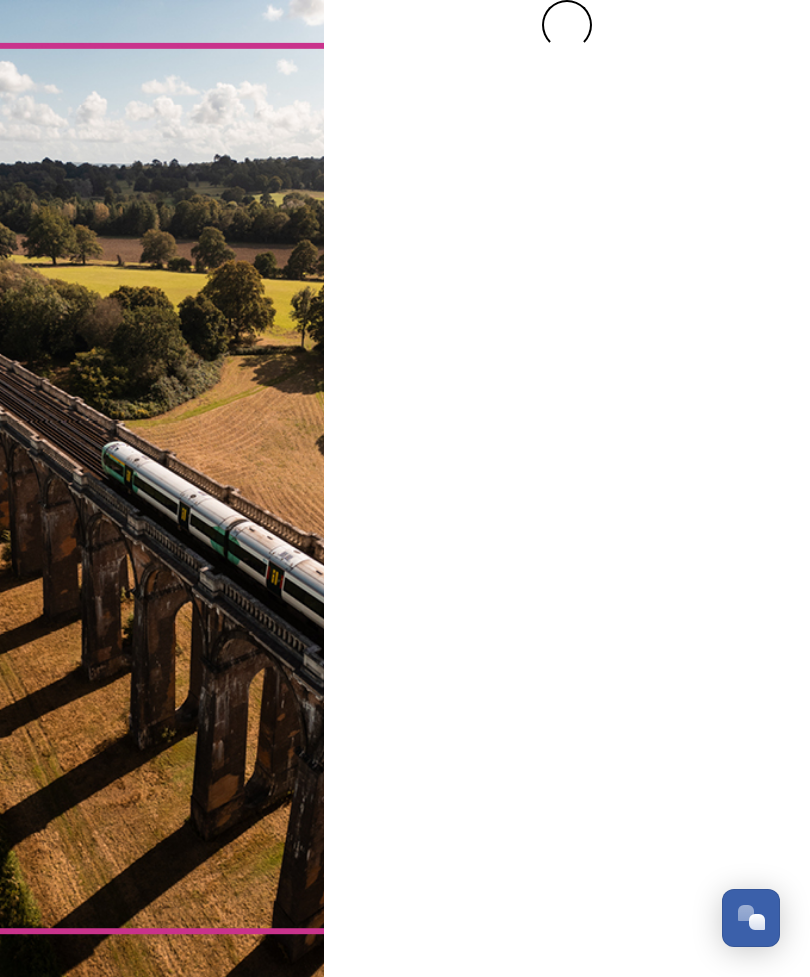 scroll, scrollTop: 0, scrollLeft: 0, axis: both 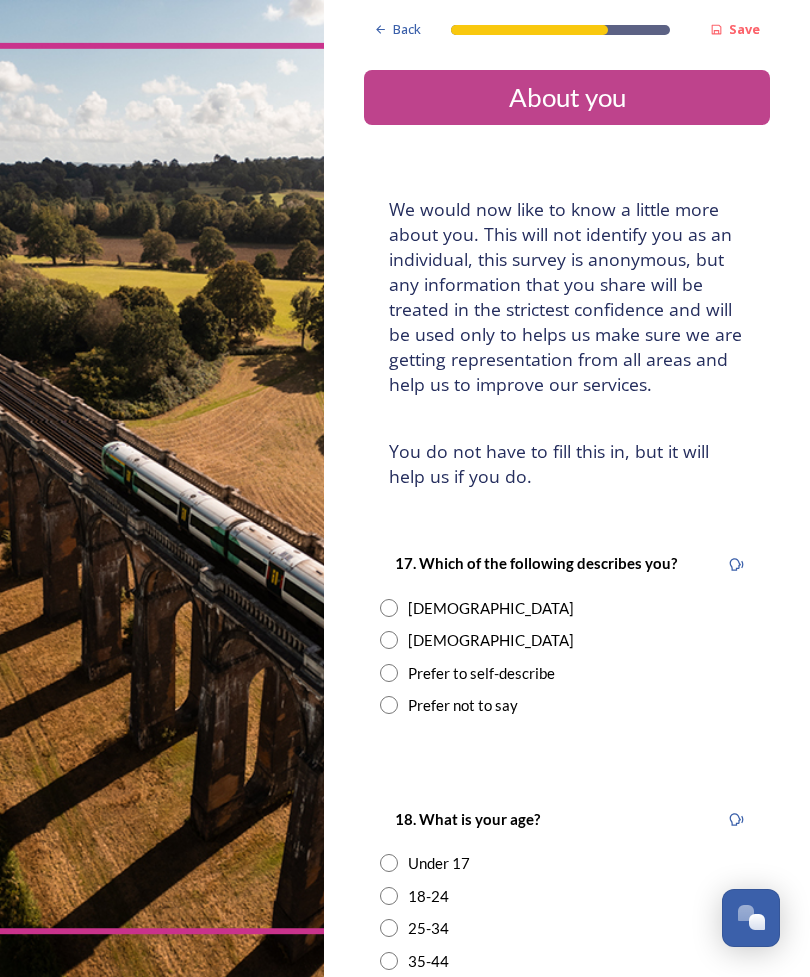 click at bounding box center [389, 640] 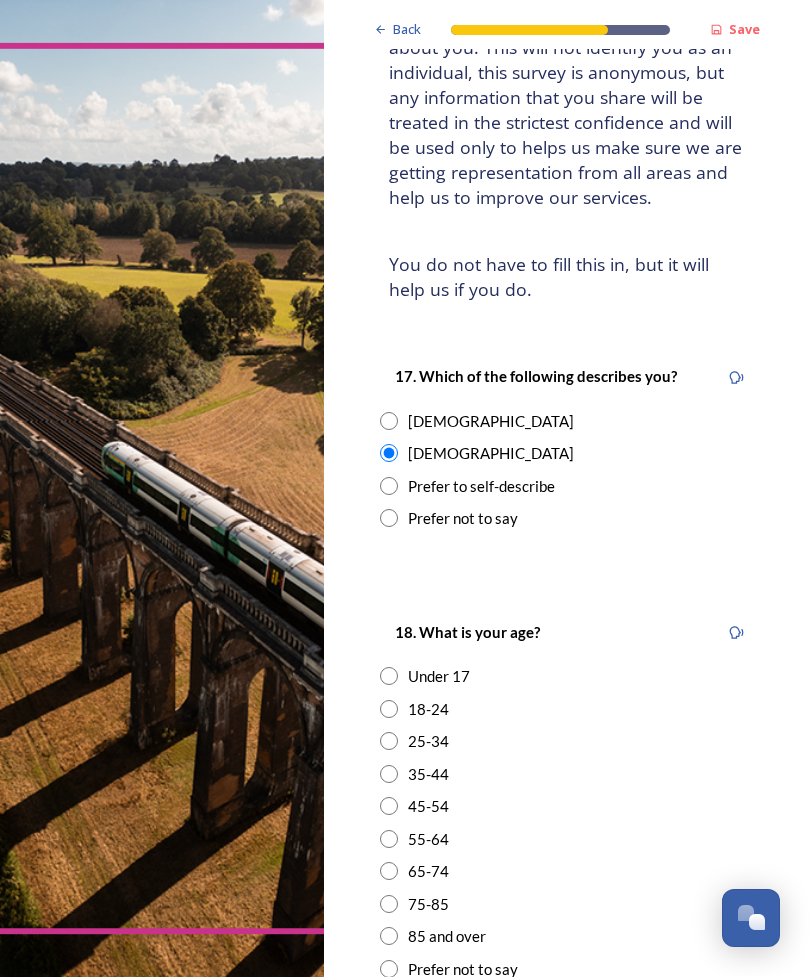 scroll, scrollTop: 194, scrollLeft: 0, axis: vertical 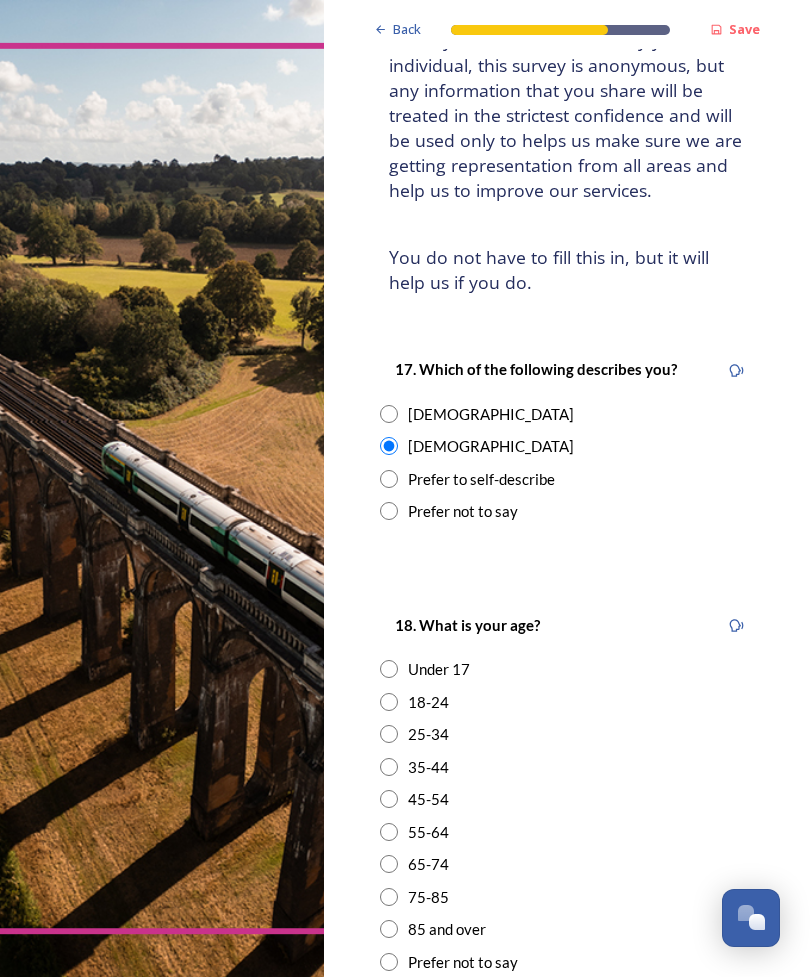 click at bounding box center [389, 864] 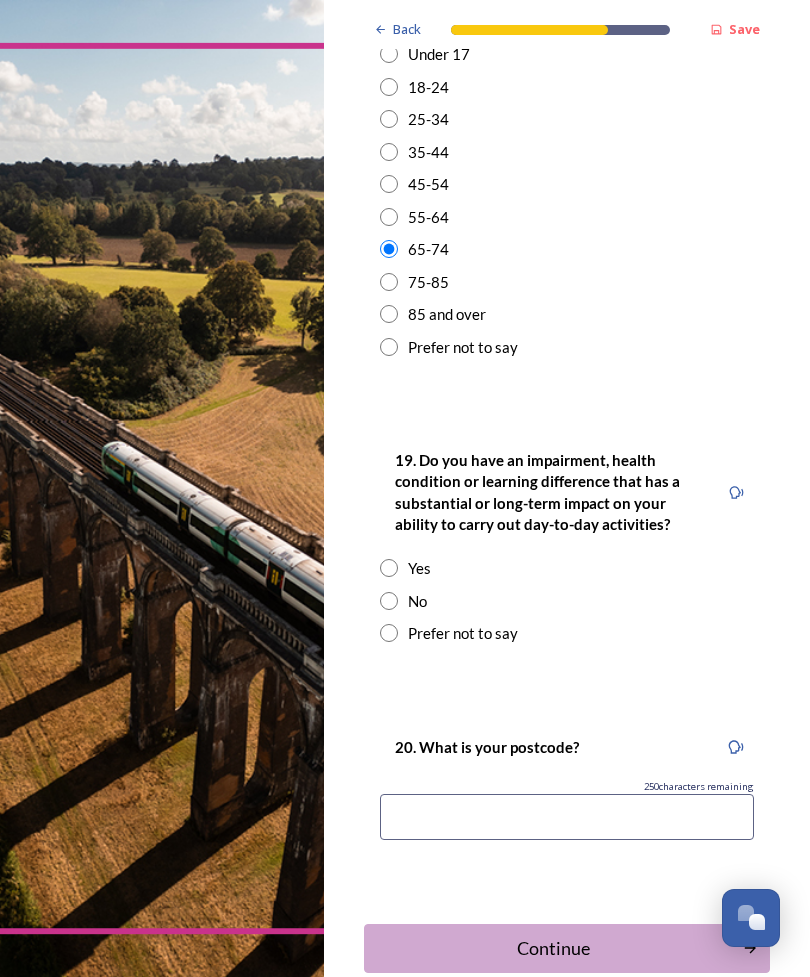 scroll, scrollTop: 810, scrollLeft: 0, axis: vertical 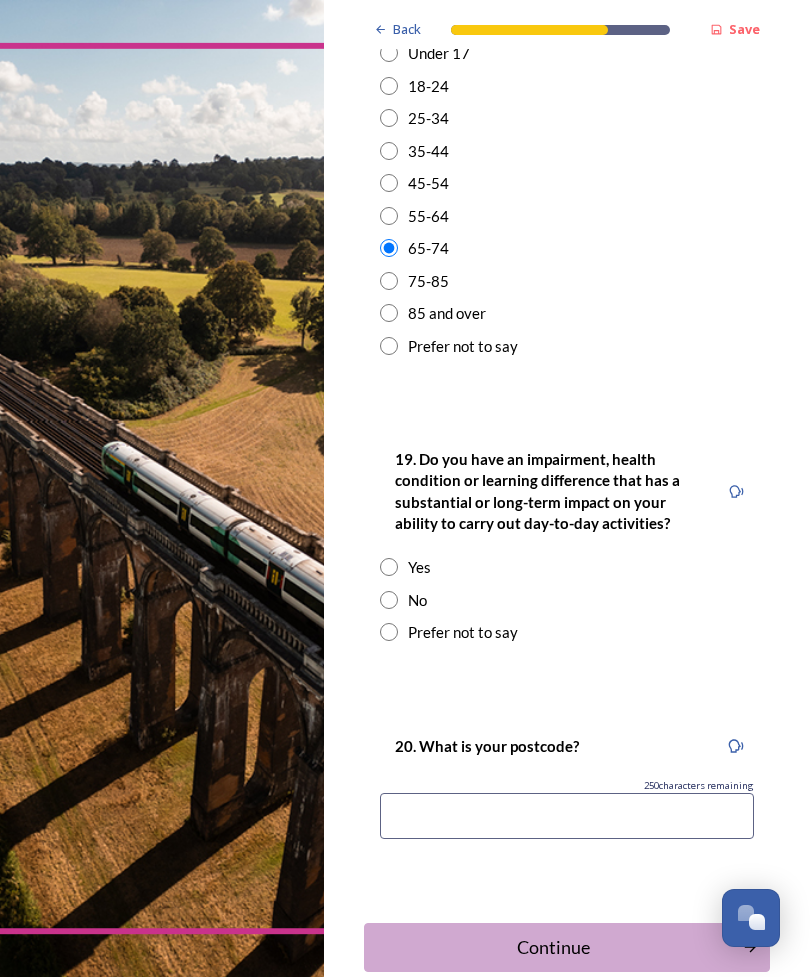 click at bounding box center [389, 600] 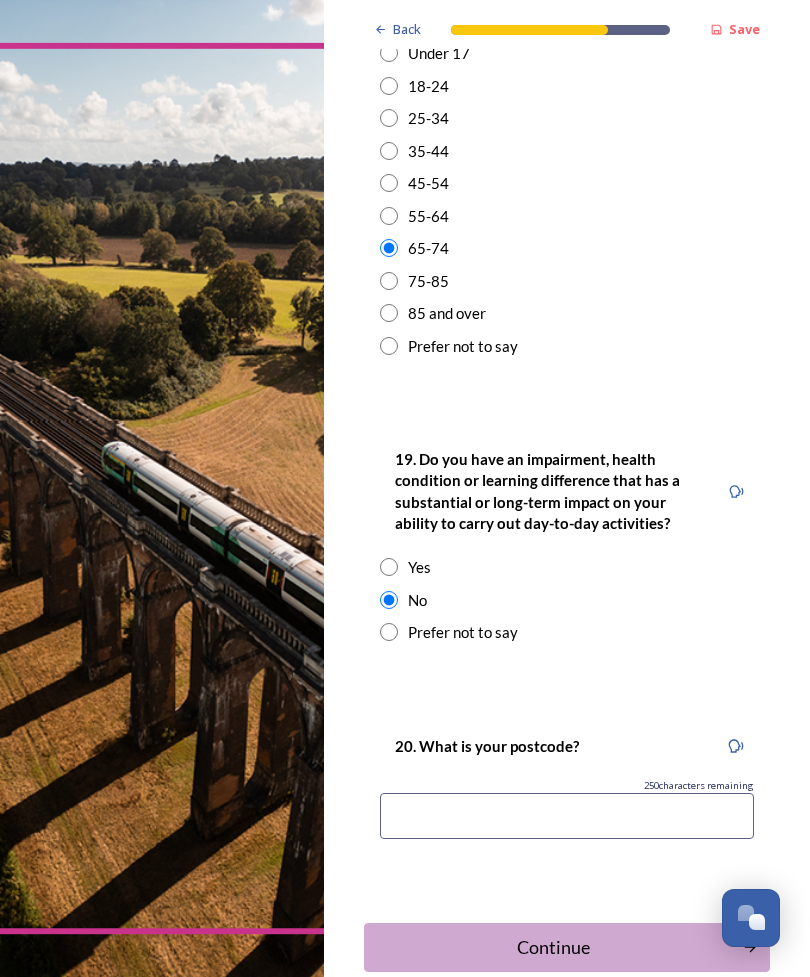 click at bounding box center [567, 816] 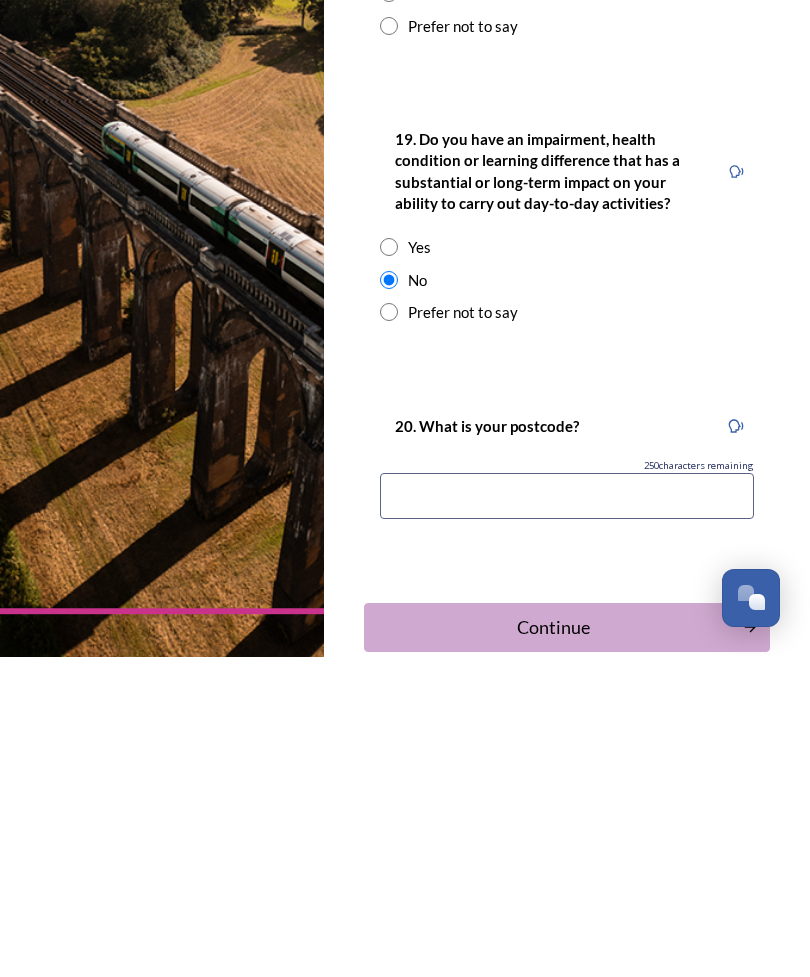 type on "BN13 1DB" 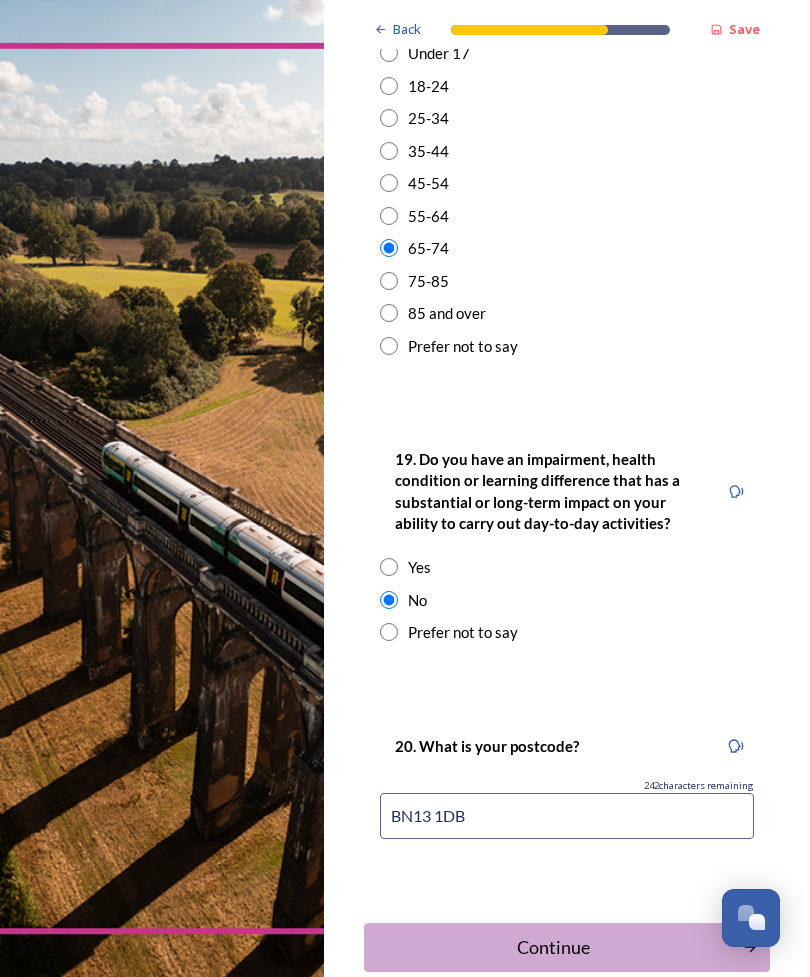 click on "Continue" at bounding box center [553, 947] 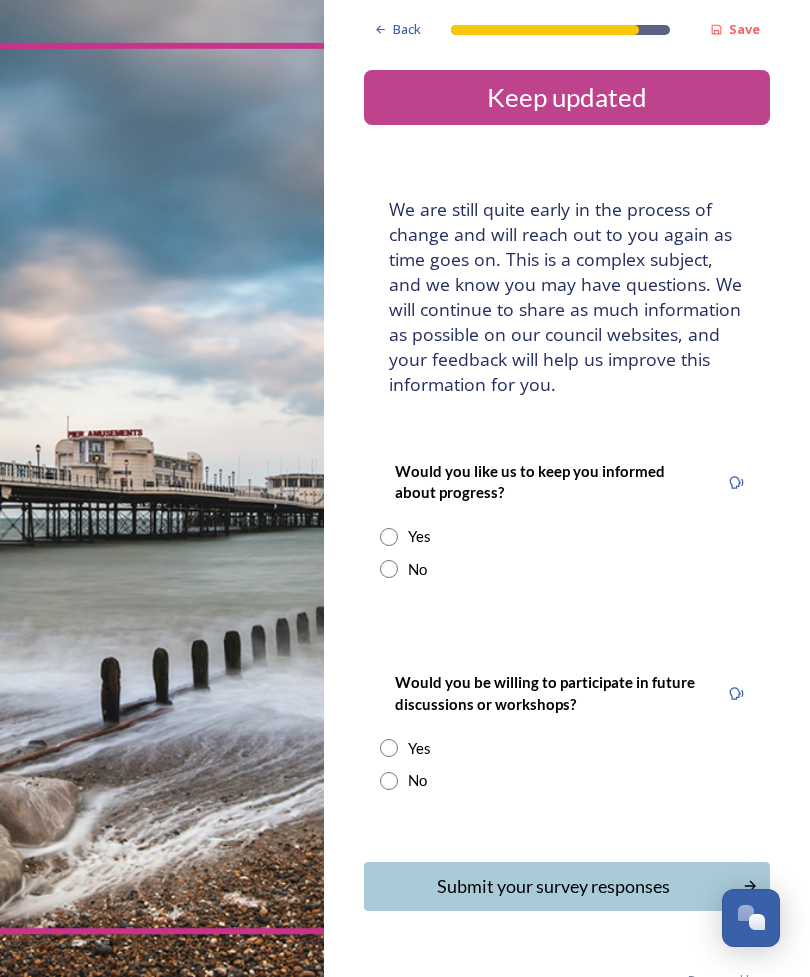 click at bounding box center (389, 537) 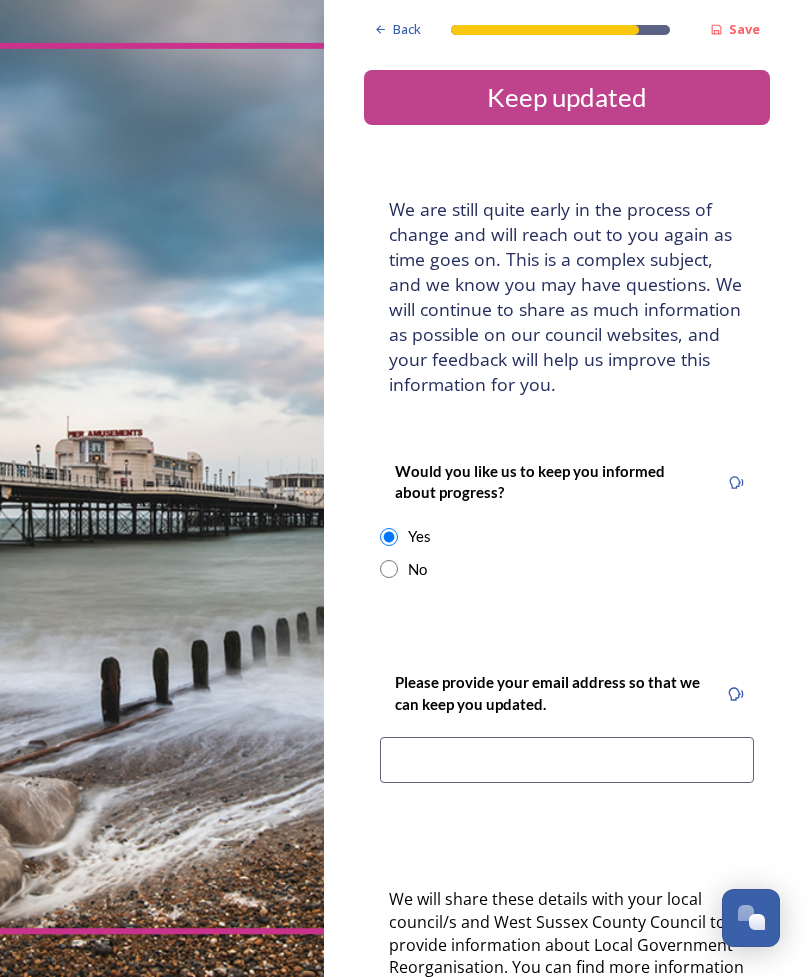click at bounding box center (567, 760) 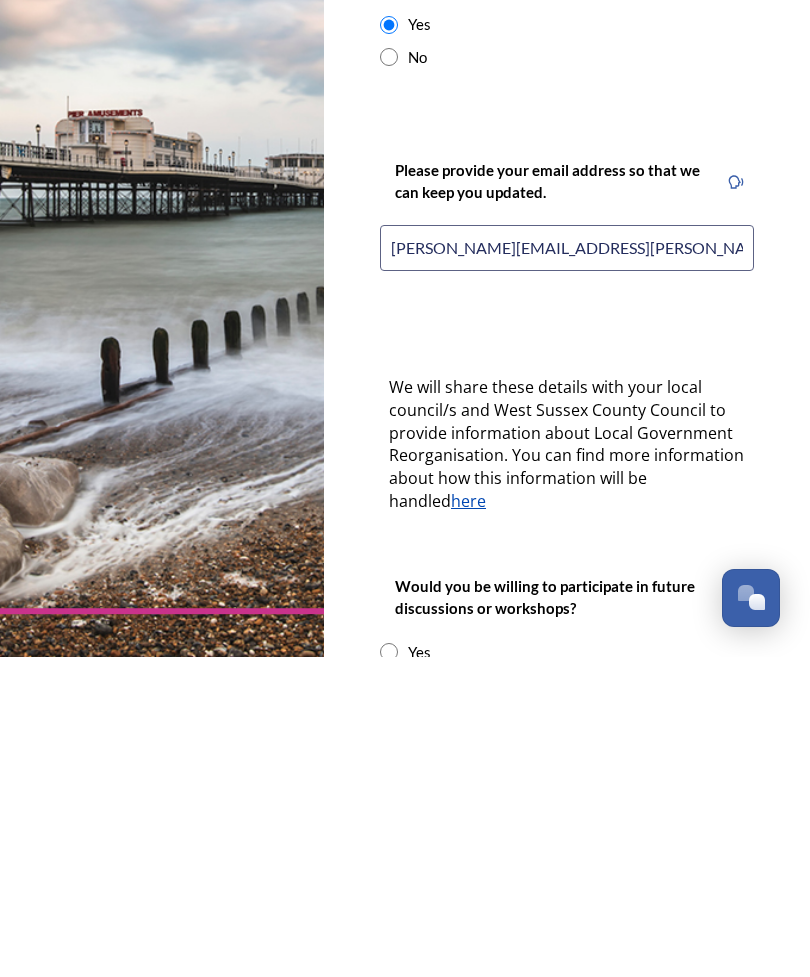 scroll, scrollTop: 197, scrollLeft: 0, axis: vertical 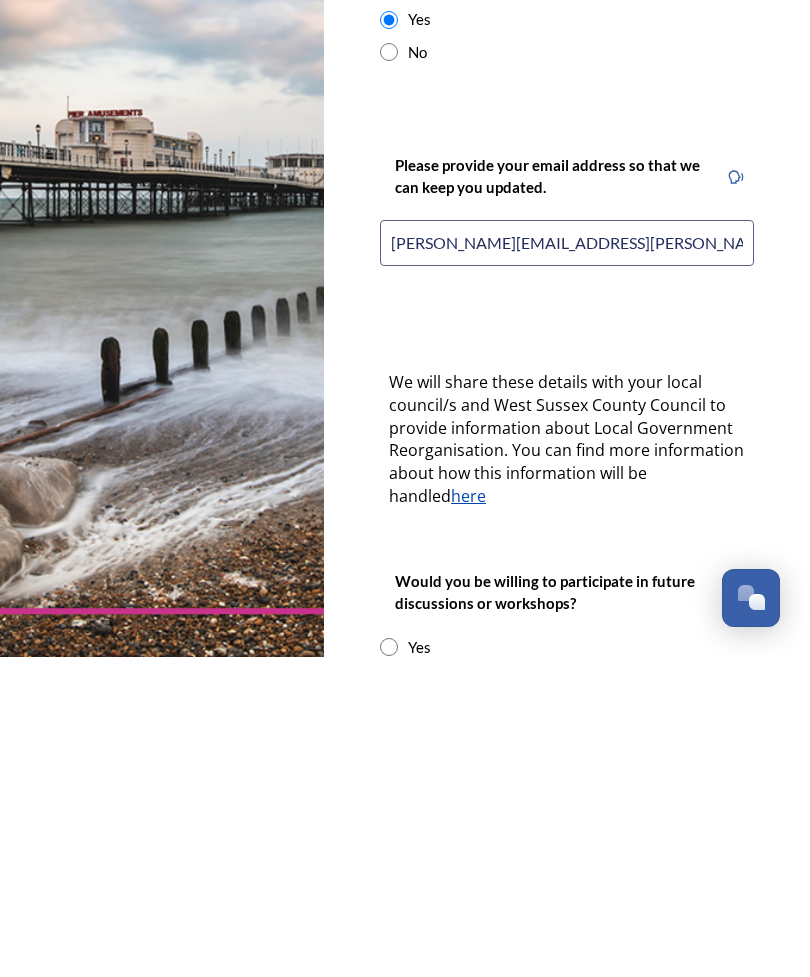 type on "[PERSON_NAME][EMAIL_ADDRESS][PERSON_NAME][DOMAIN_NAME]" 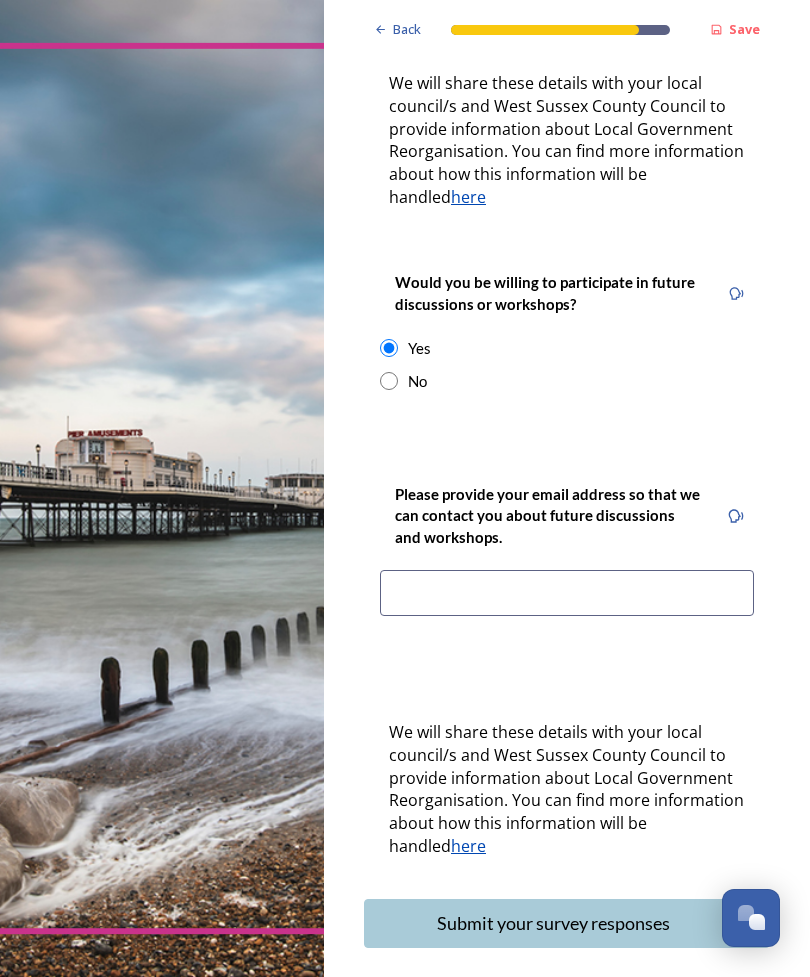 scroll, scrollTop: 815, scrollLeft: 0, axis: vertical 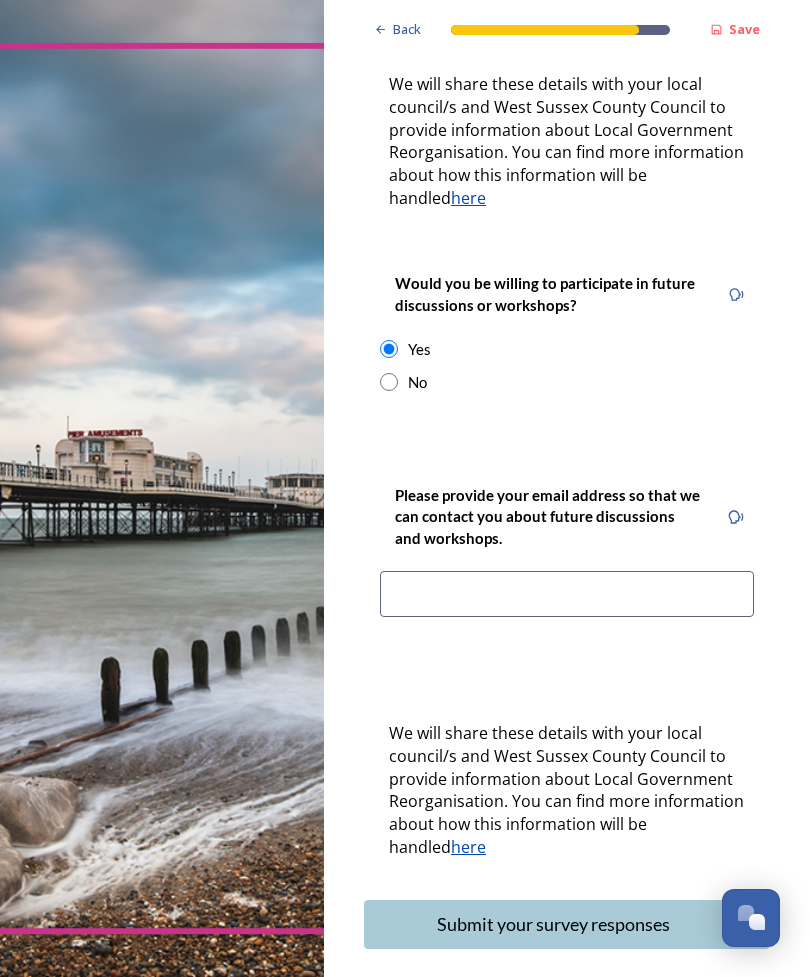 click at bounding box center (567, 594) 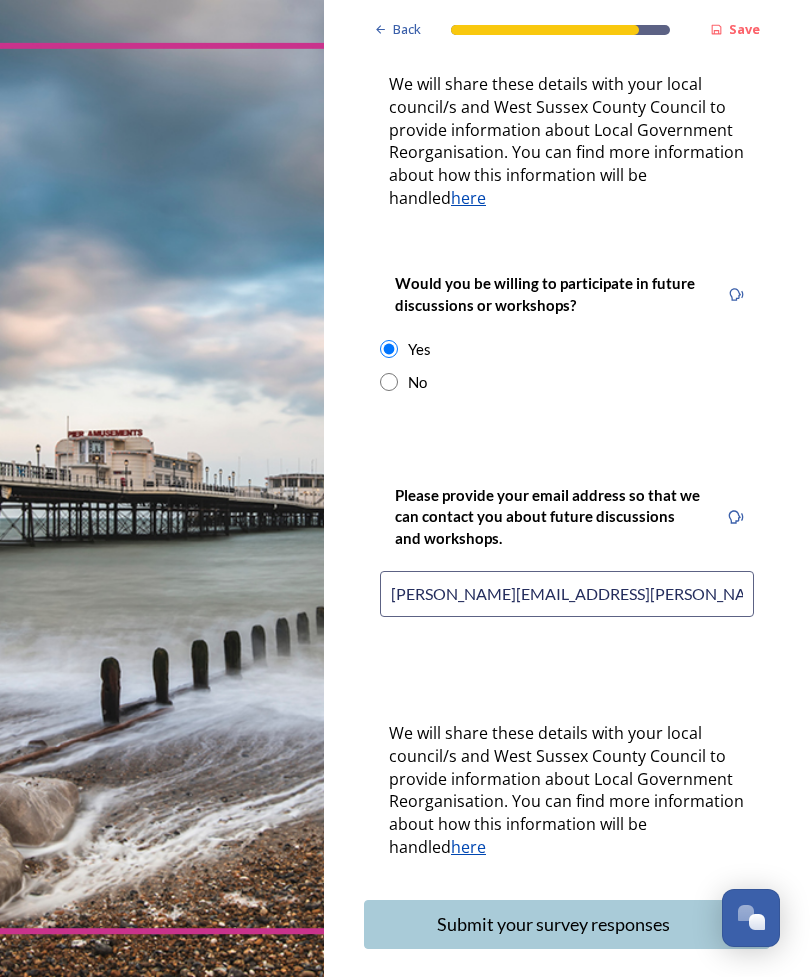 type on "[PERSON_NAME][EMAIL_ADDRESS][PERSON_NAME][DOMAIN_NAME]" 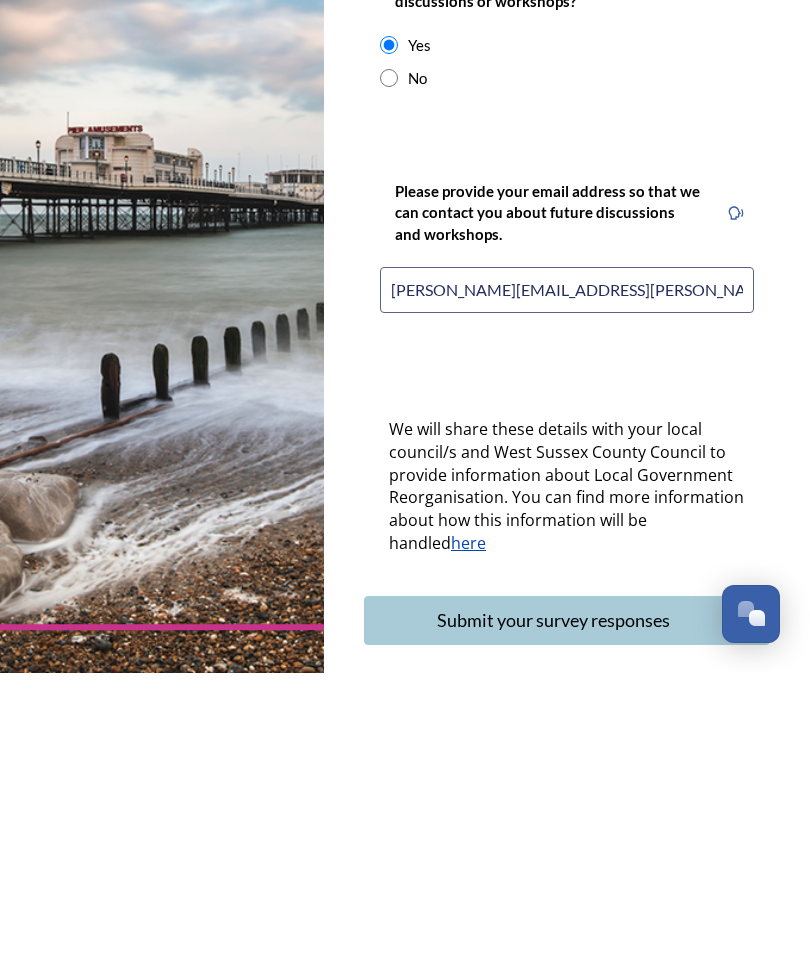 click on "Submit your survey responses" at bounding box center (553, 924) 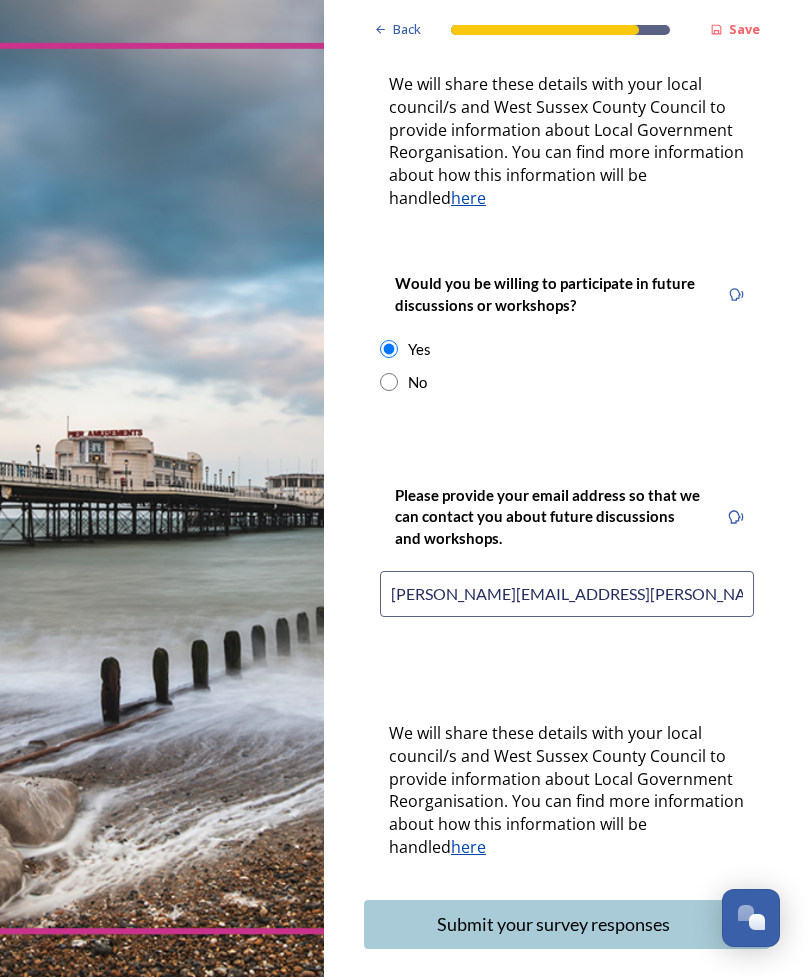 scroll, scrollTop: 0, scrollLeft: 0, axis: both 